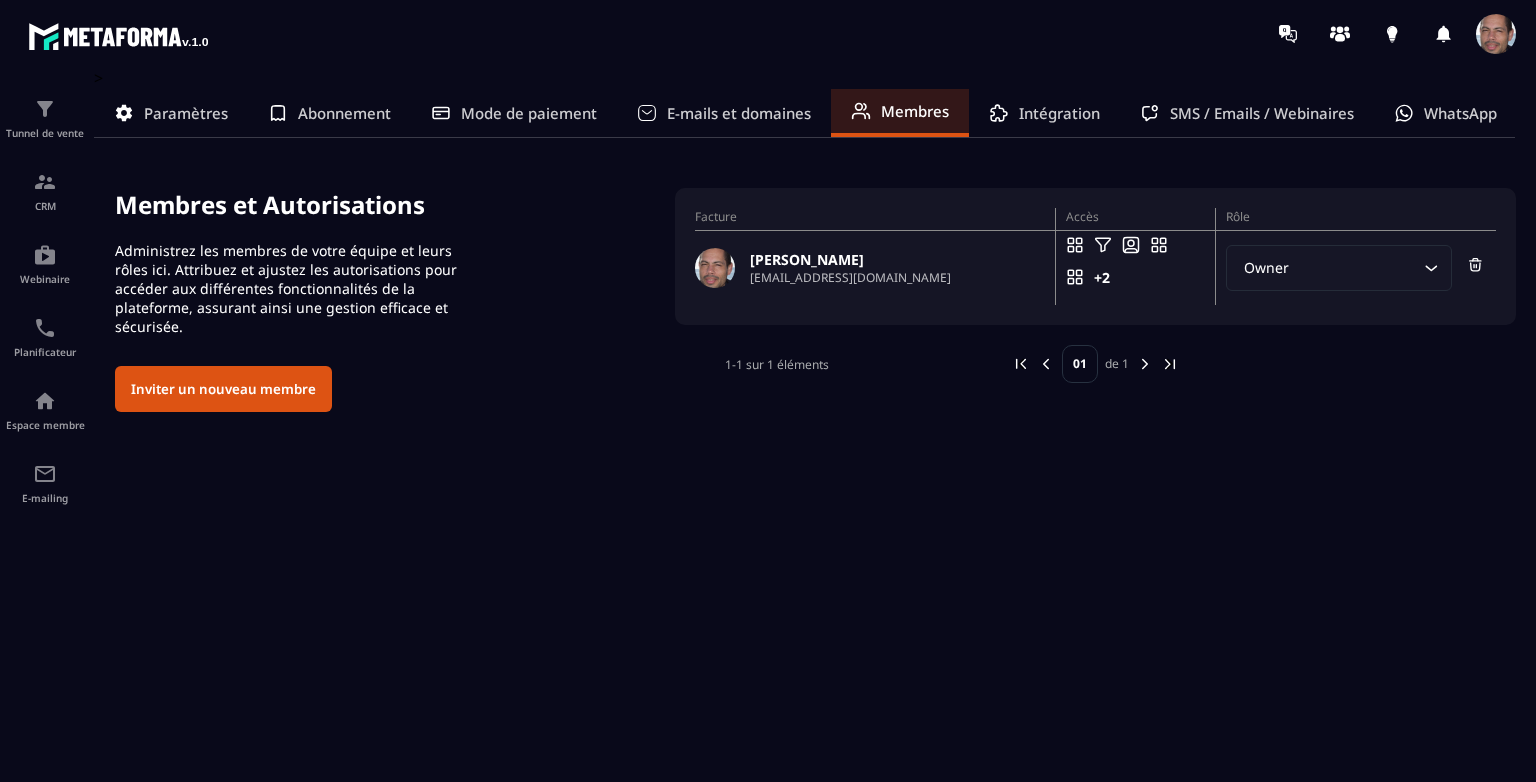 scroll, scrollTop: 0, scrollLeft: 0, axis: both 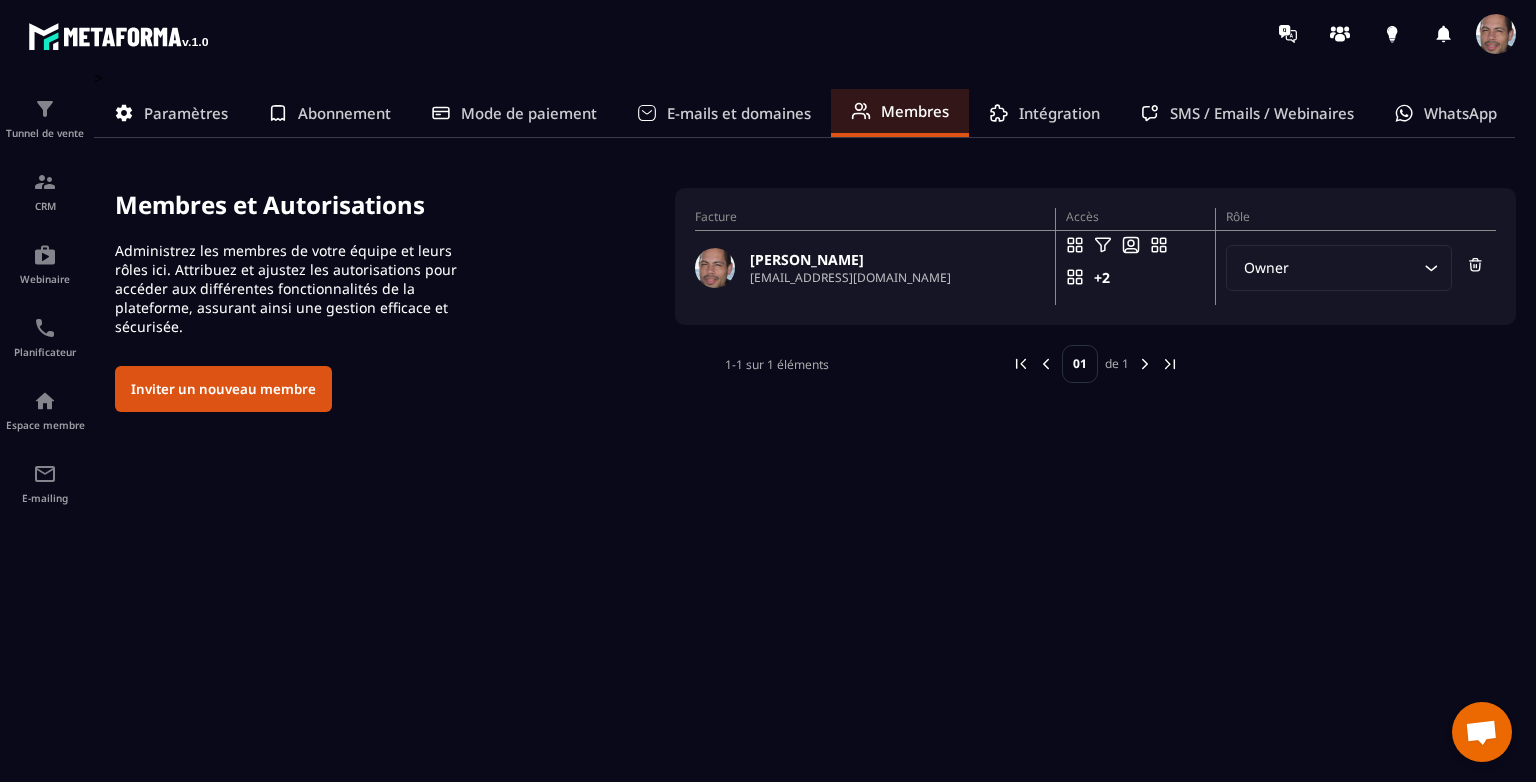 click on "[PERSON_NAME] [EMAIL_ADDRESS][DOMAIN_NAME]" at bounding box center [875, 268] 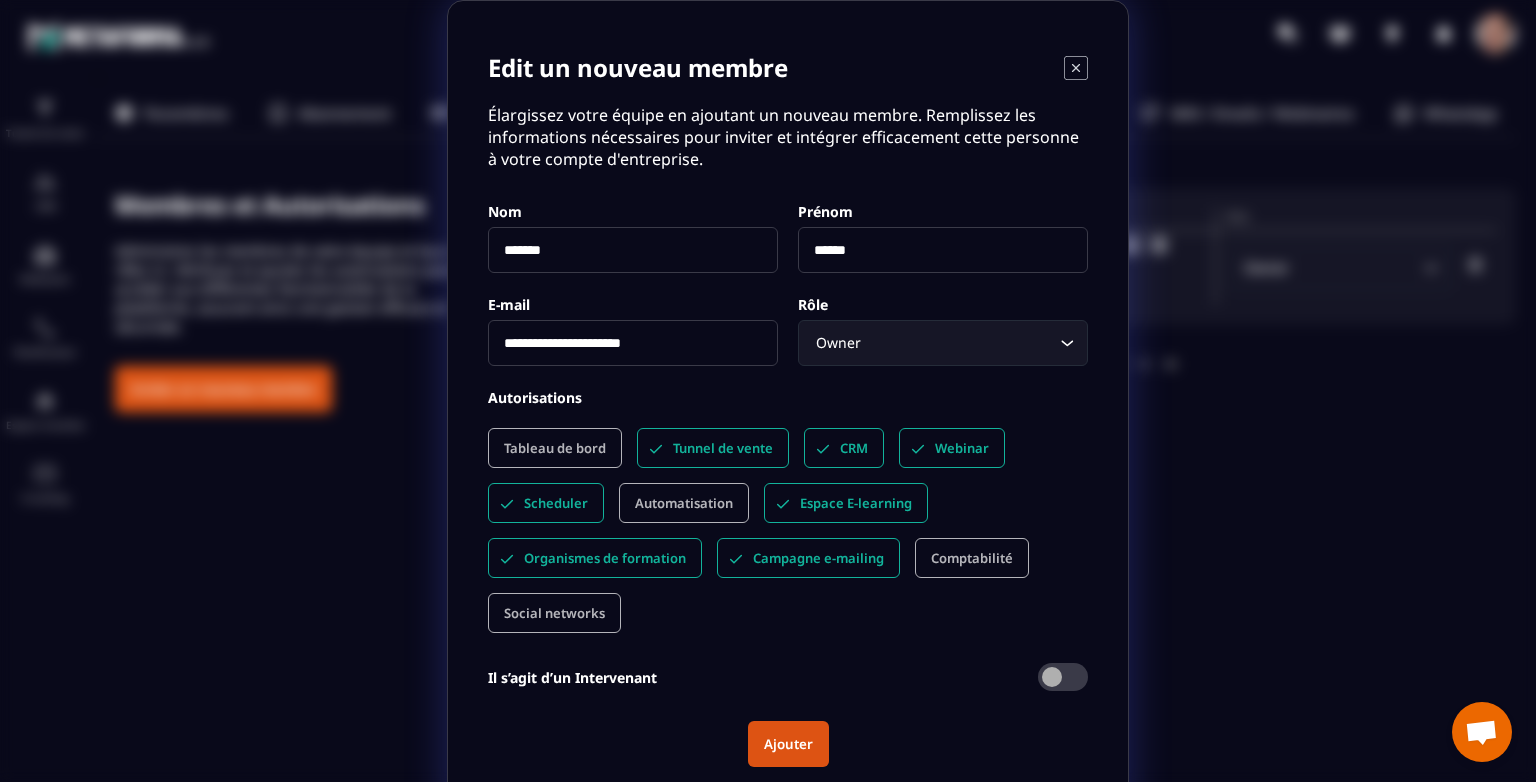 click on "**********" at bounding box center (768, 409) 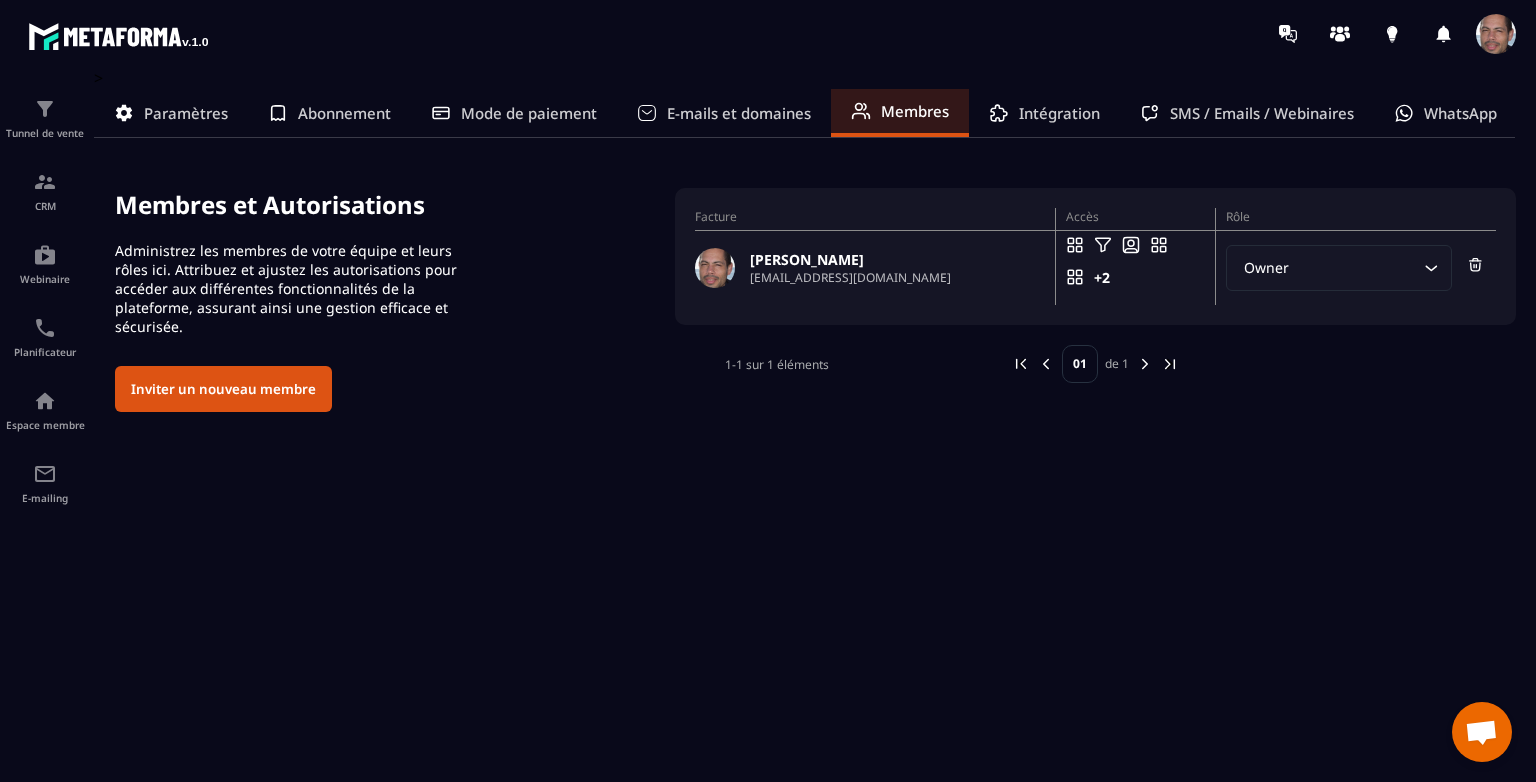 click at bounding box center (1145, 364) 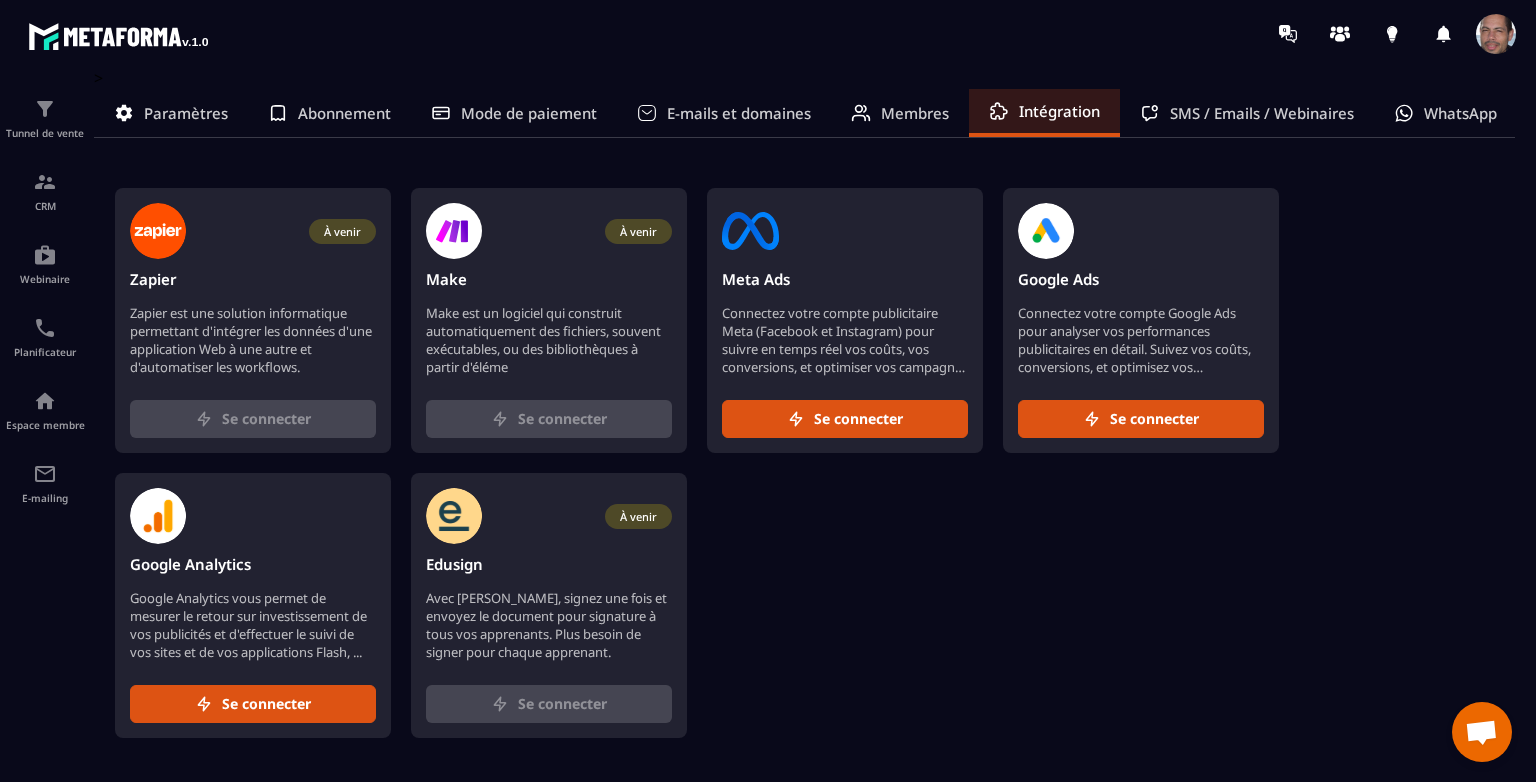 click on "Membres" at bounding box center [915, 113] 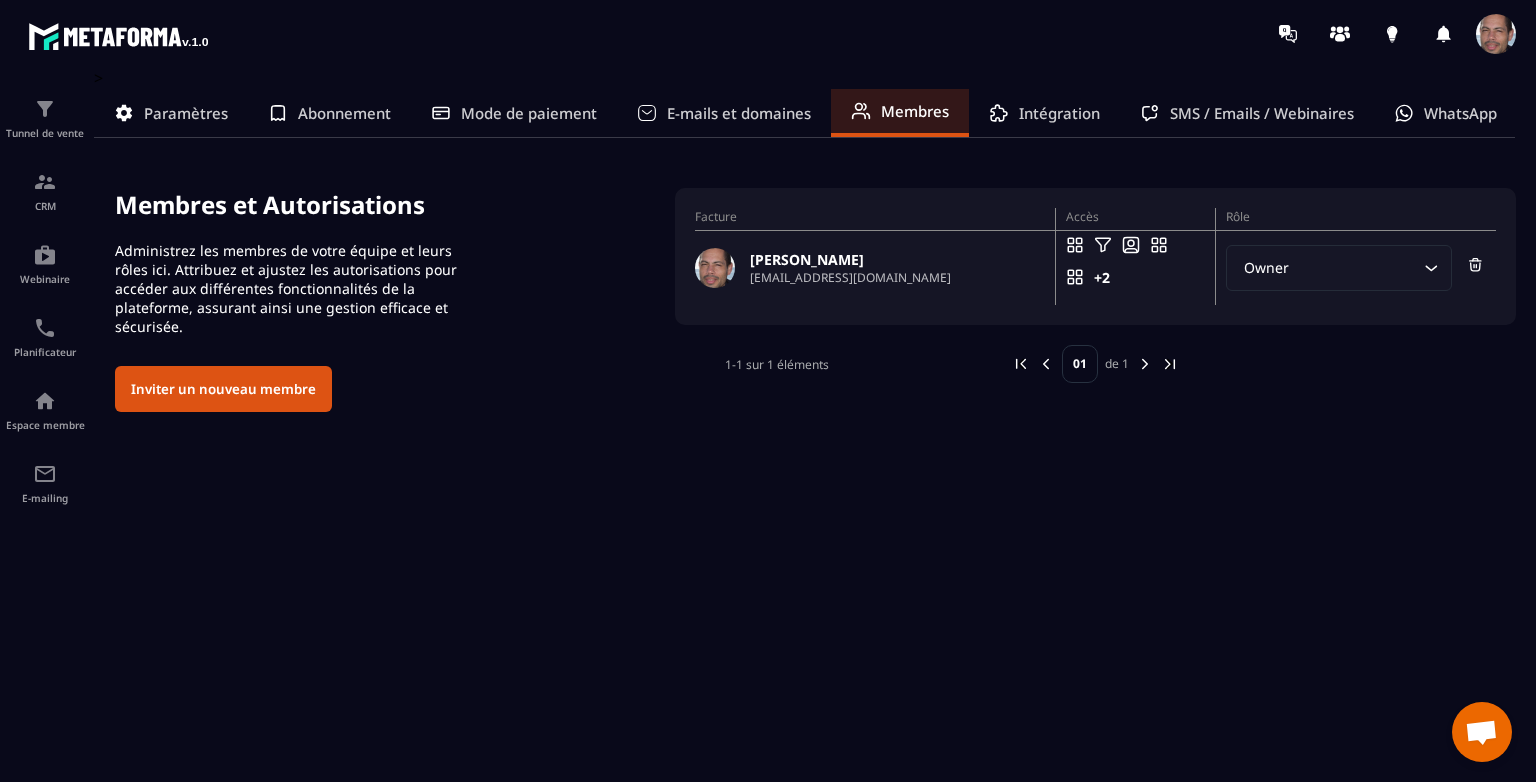 click on "[EMAIL_ADDRESS][DOMAIN_NAME]" at bounding box center [850, 277] 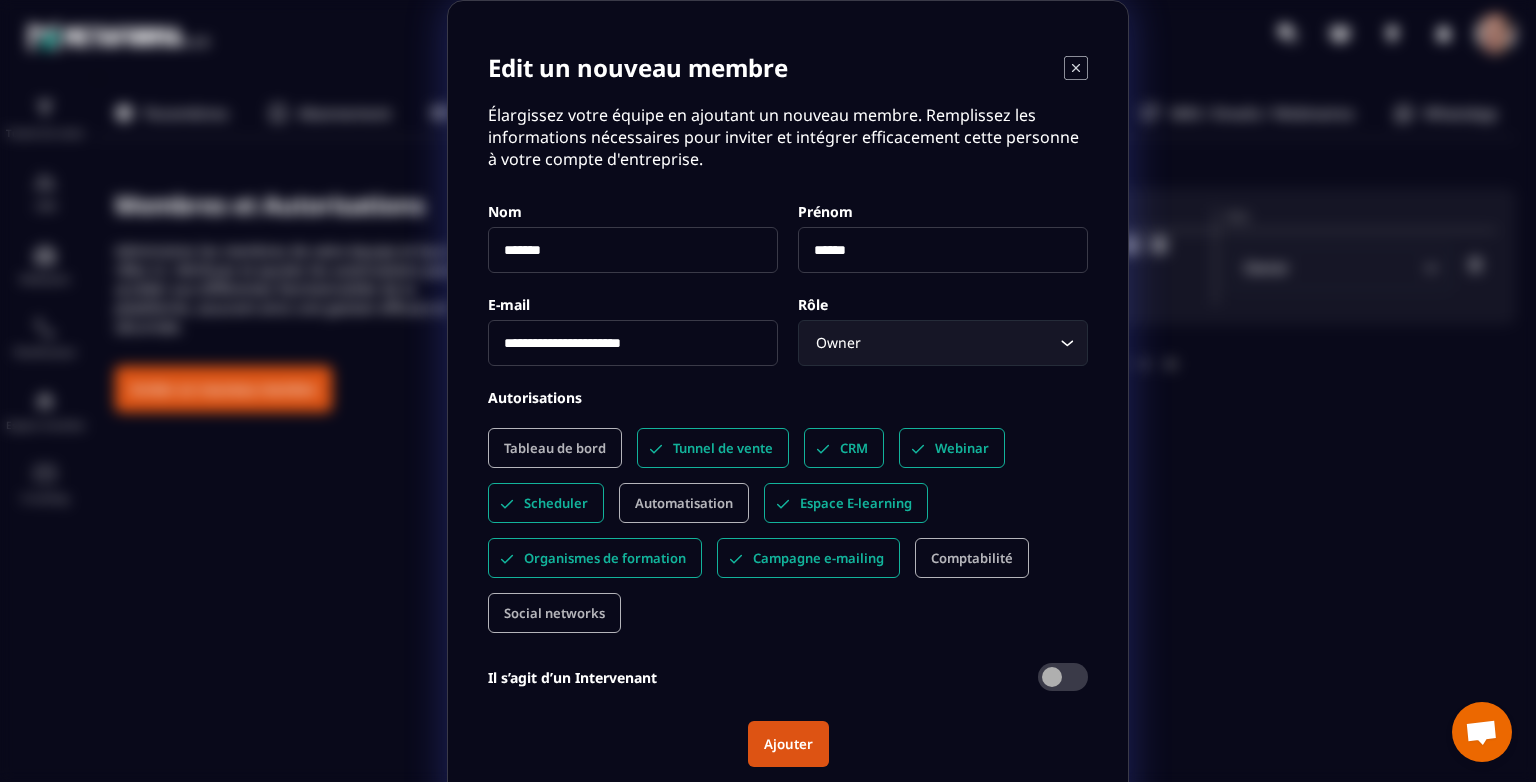 drag, startPoint x: 509, startPoint y: 255, endPoint x: 638, endPoint y: 261, distance: 129.13947 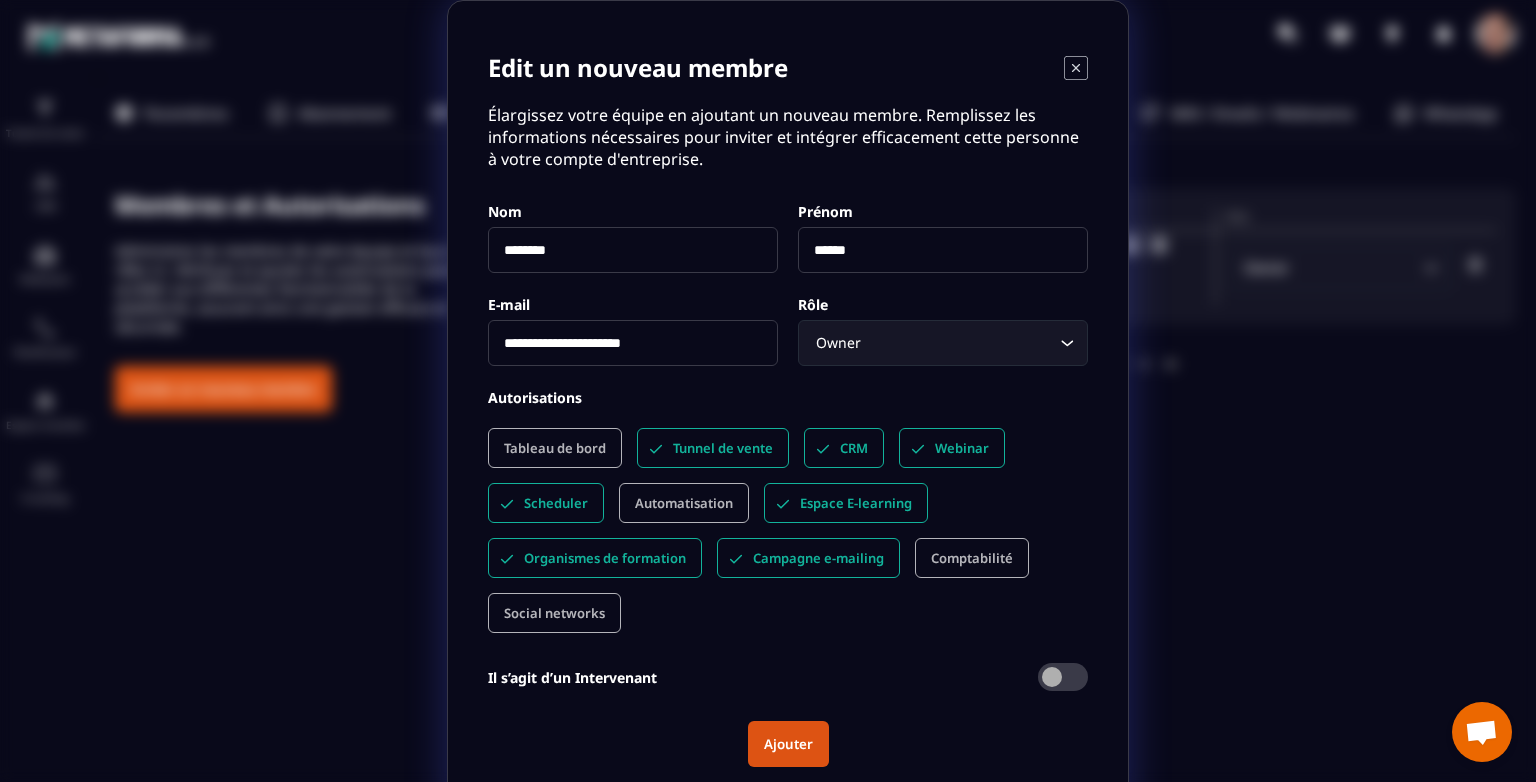 click on "**********" at bounding box center [633, 343] 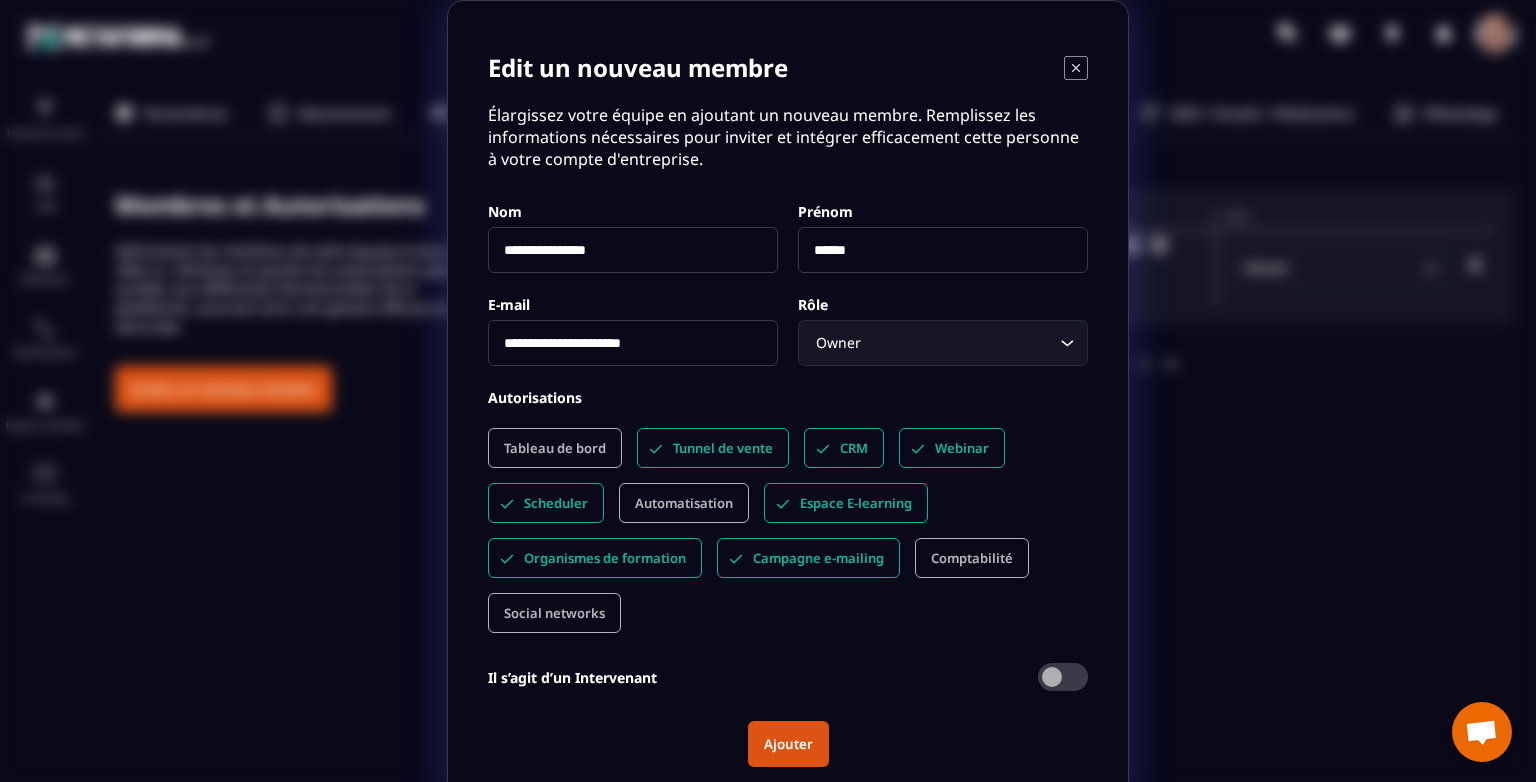 type on "**********" 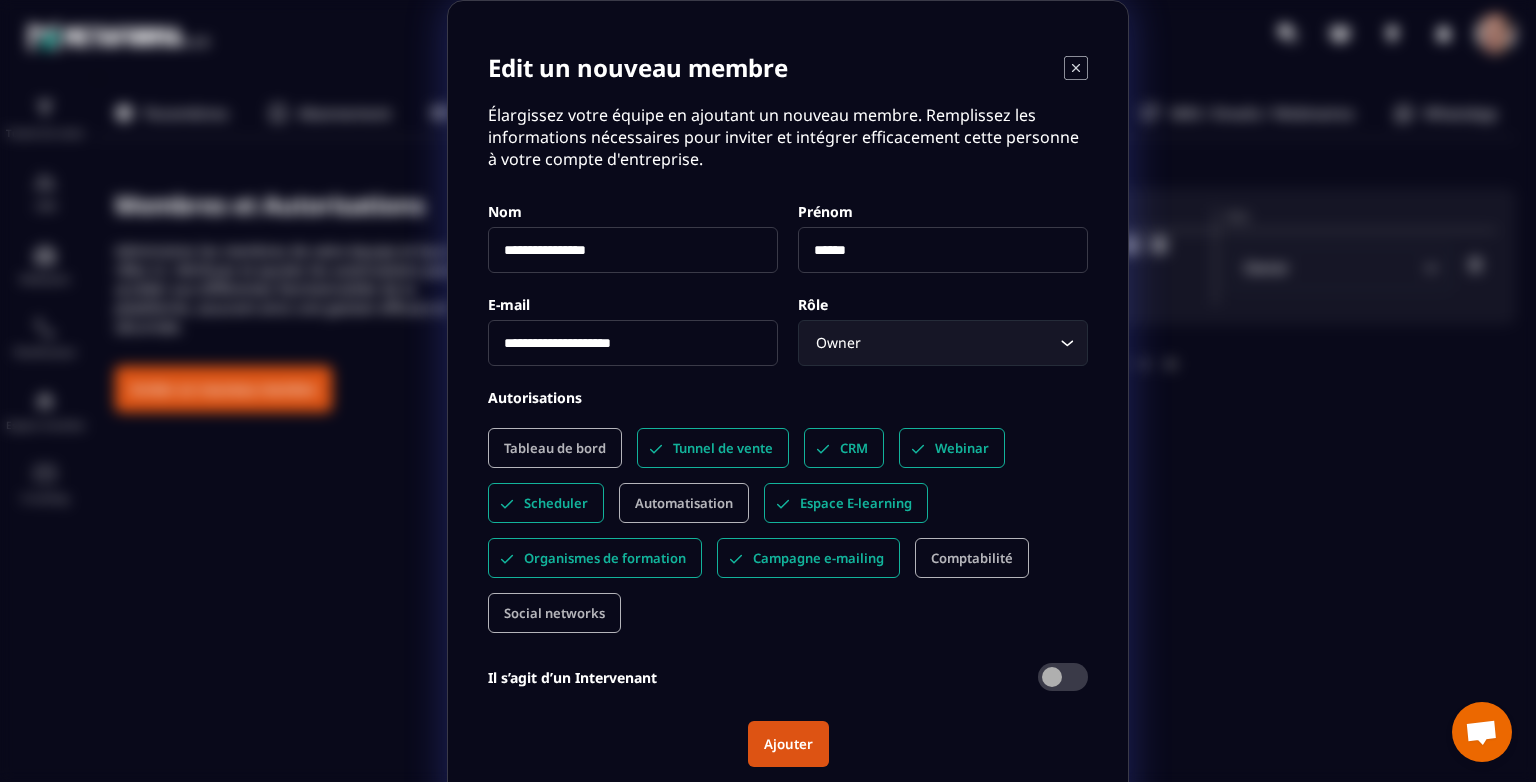 click on "Owner Loading..." 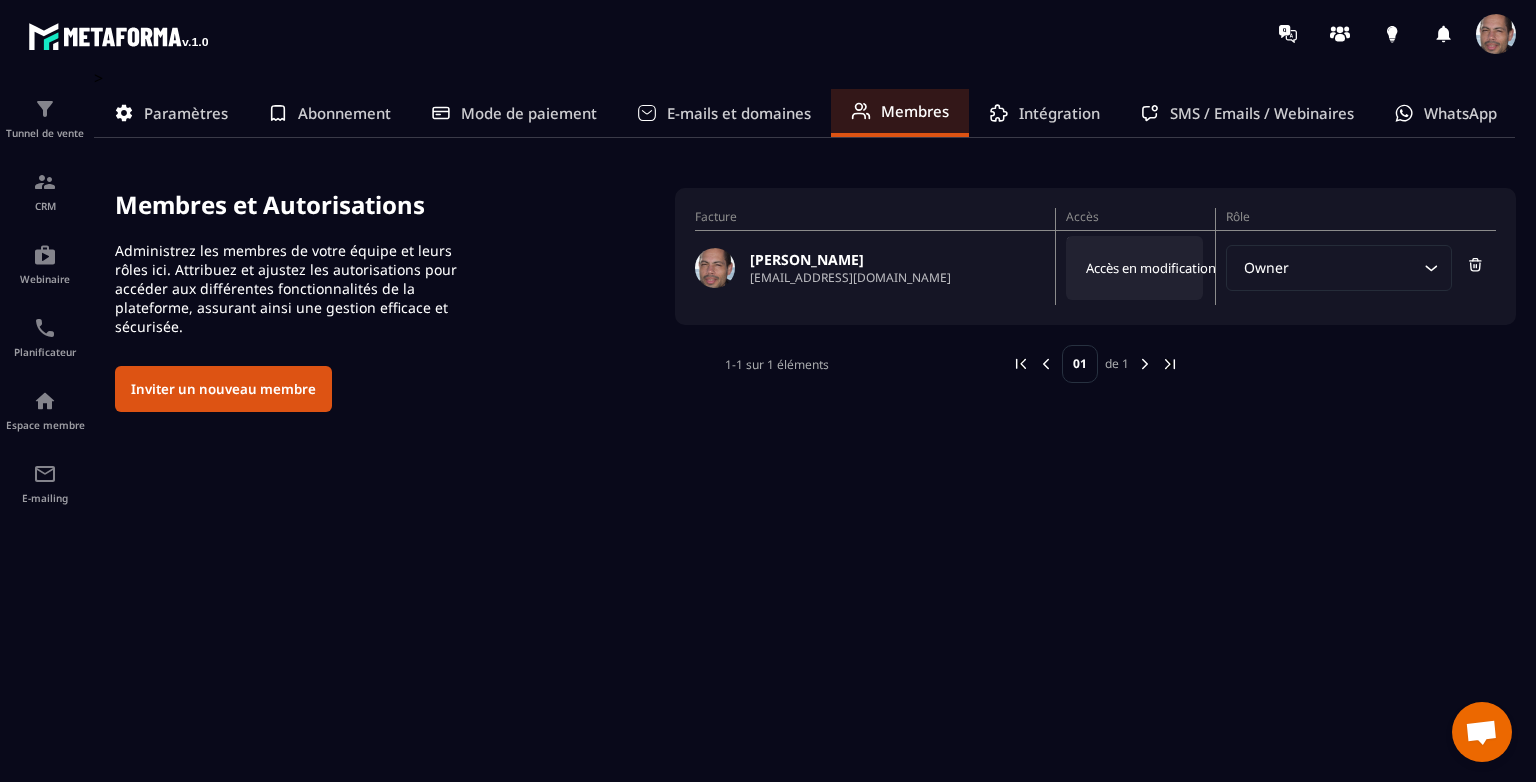 click on "Accès en modification" at bounding box center (1151, 268) 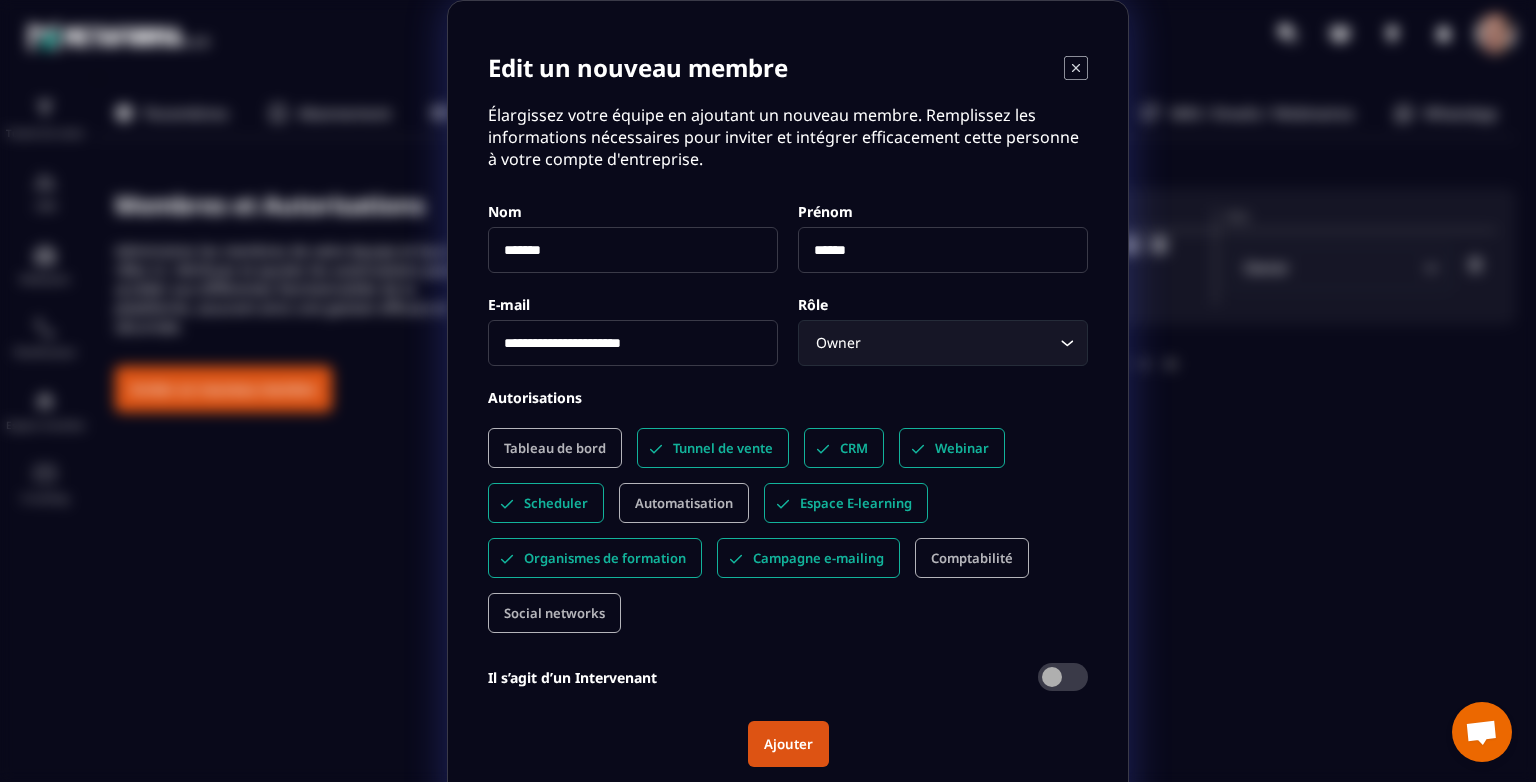 click 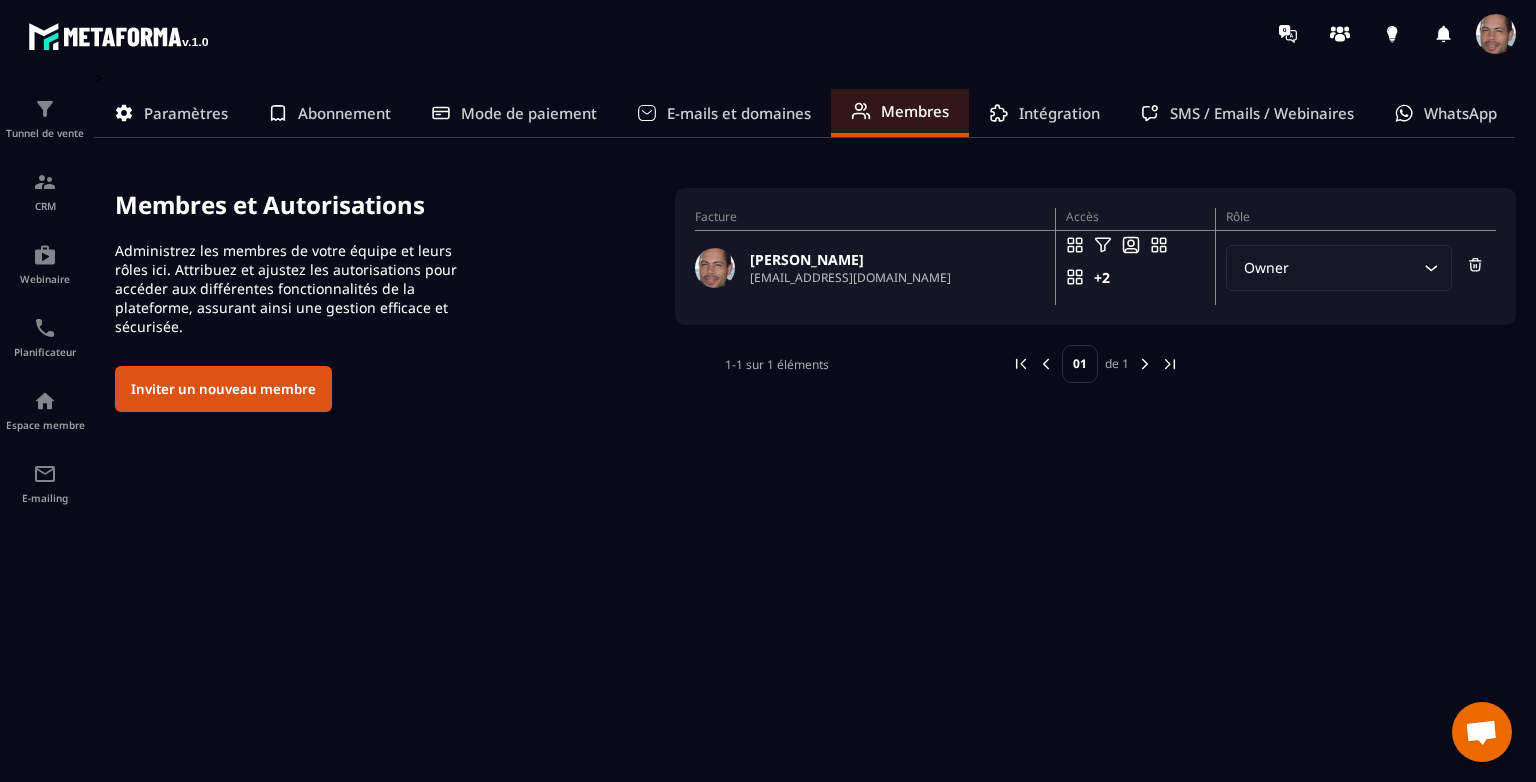 click on ">  Paramètres Abonnement Mode de paiement E-mails et domaines Membres Intégration SMS / Emails / Webinaires WhatsApp Membres et Autorisations Administrez les membres de votre équipe et leurs rôles ici. Attribuez et ajustez les autorisations pour accéder aux différentes fonctionnalités de la plateforme, assurant ainsi une gestion efficace et sécurisée. Inviter un nouveau membre Facture Accès Rôle [PERSON_NAME] [EMAIL_ADDRESS][DOMAIN_NAME] +2 Accès en modification Owner Loading... 1-1 sur 1 éléments 01 de 1" 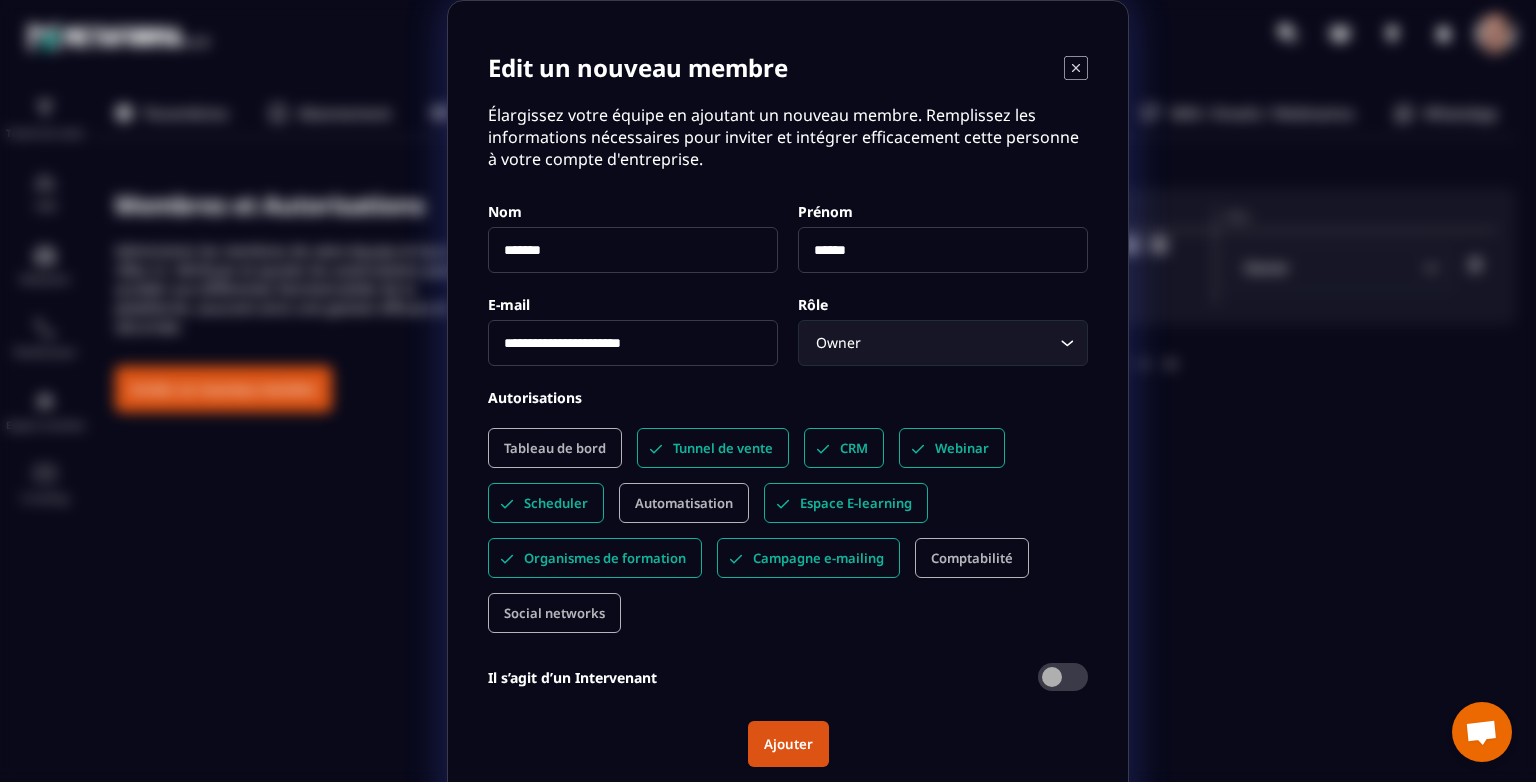 click 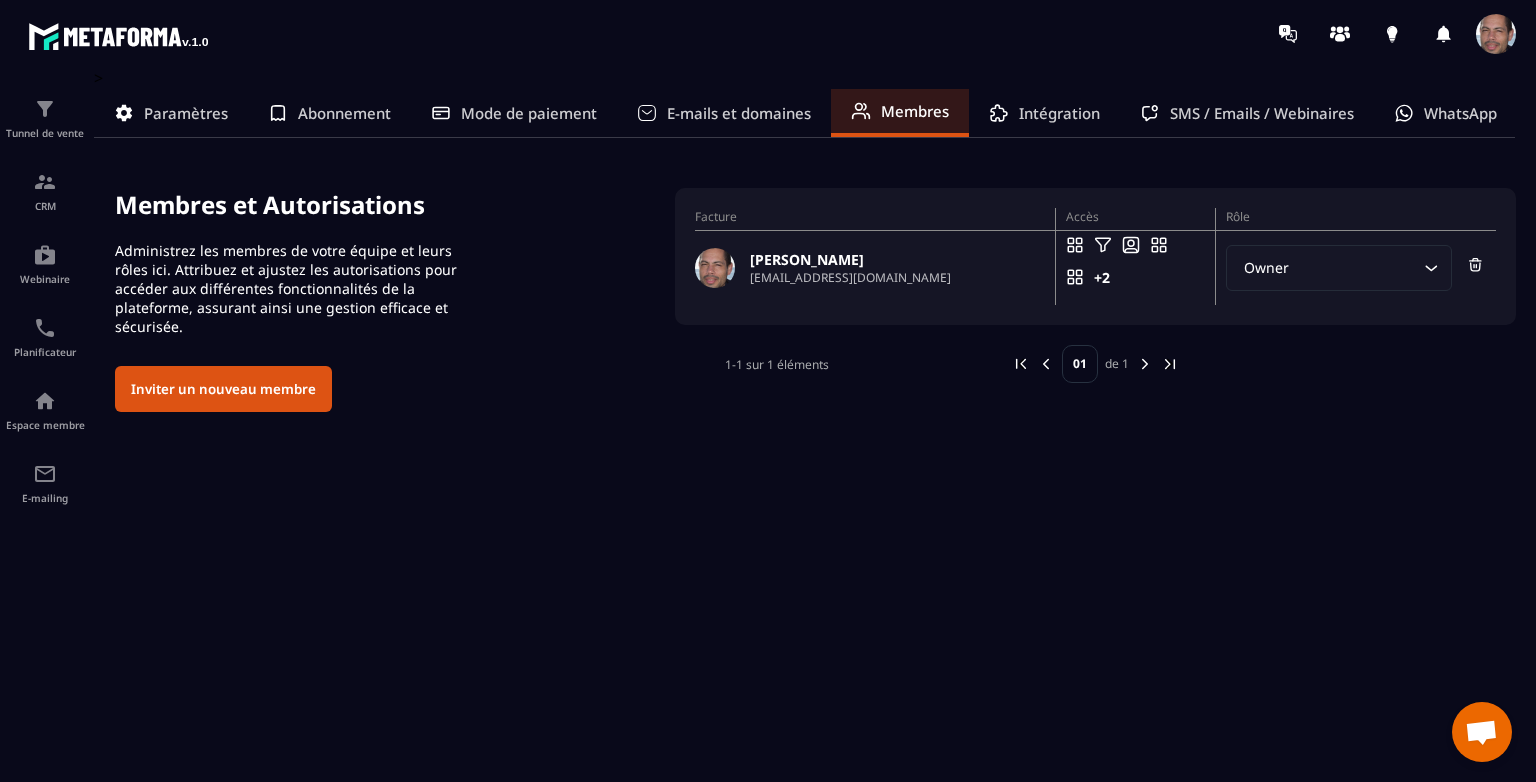 click on "Paramètres" at bounding box center (186, 113) 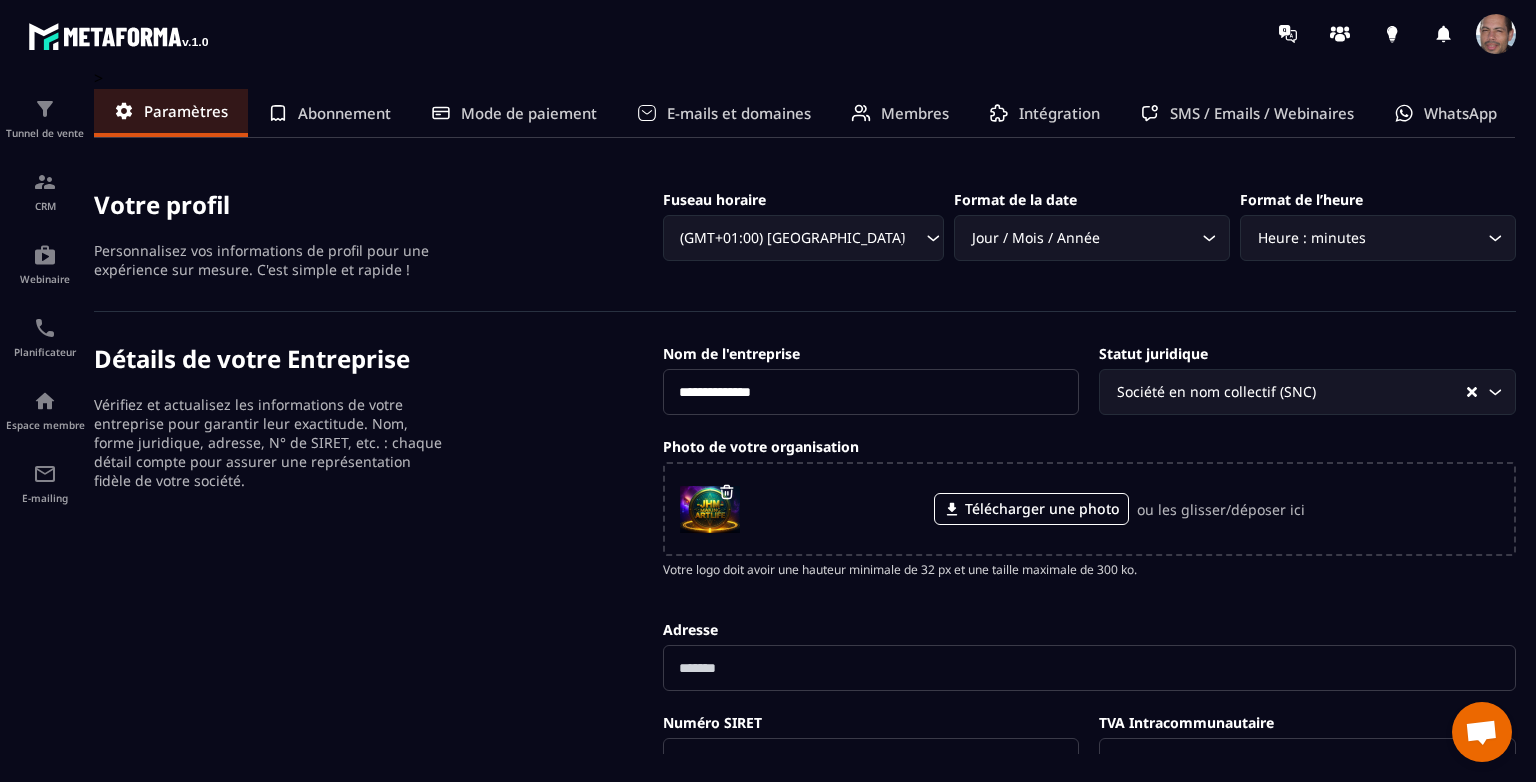 scroll, scrollTop: 100, scrollLeft: 0, axis: vertical 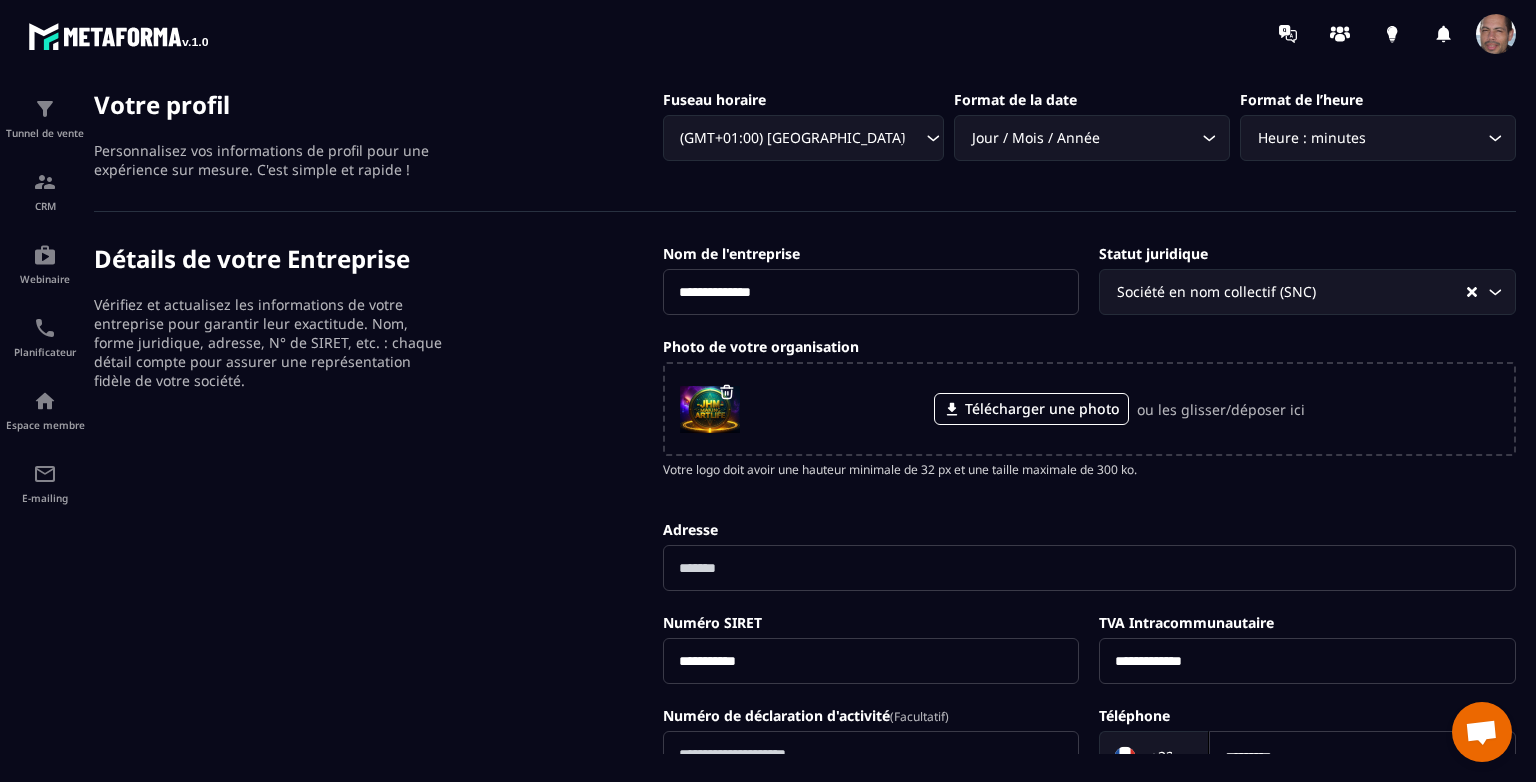 click at bounding box center (1496, 34) 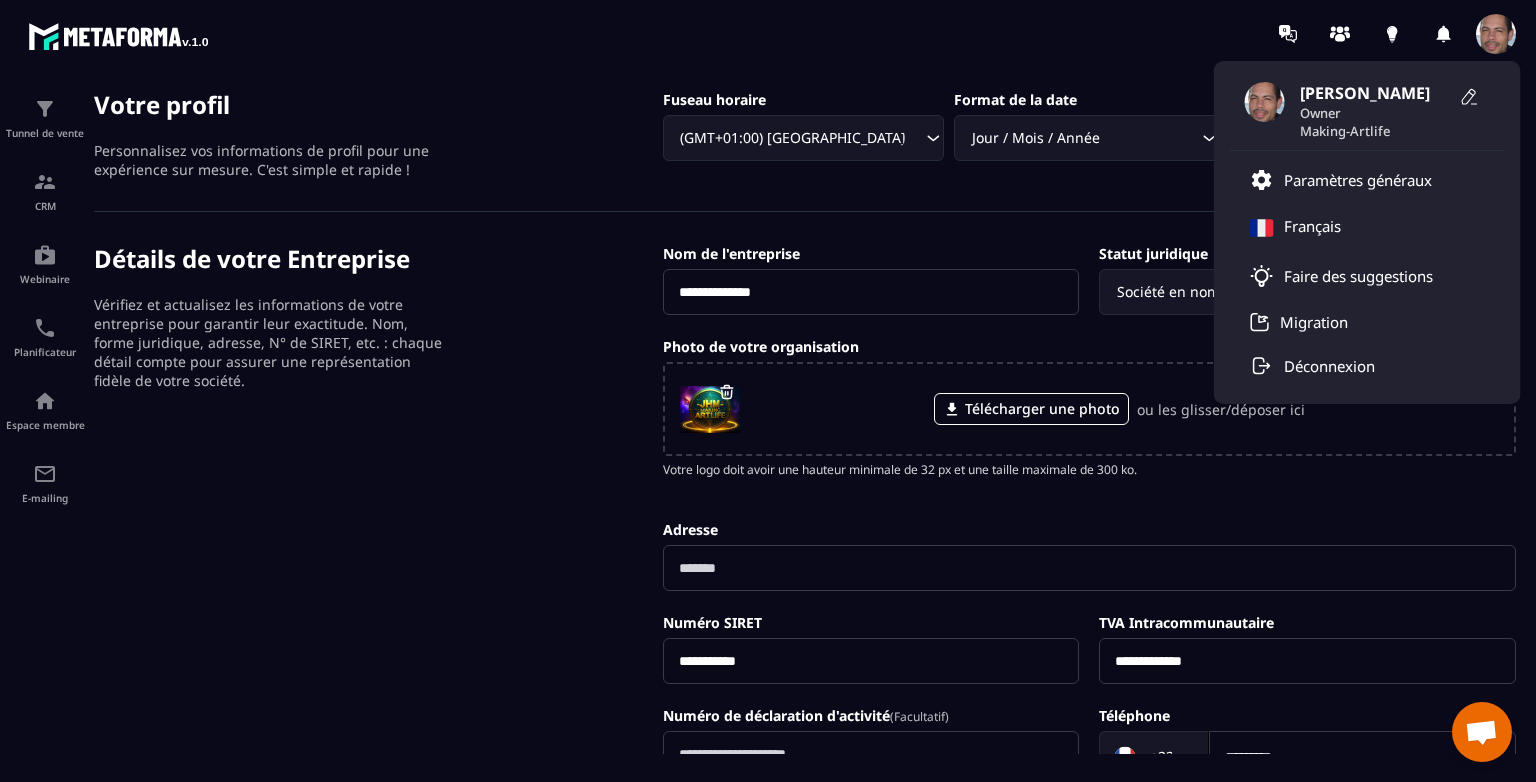 click on "Owner" at bounding box center (1375, 113) 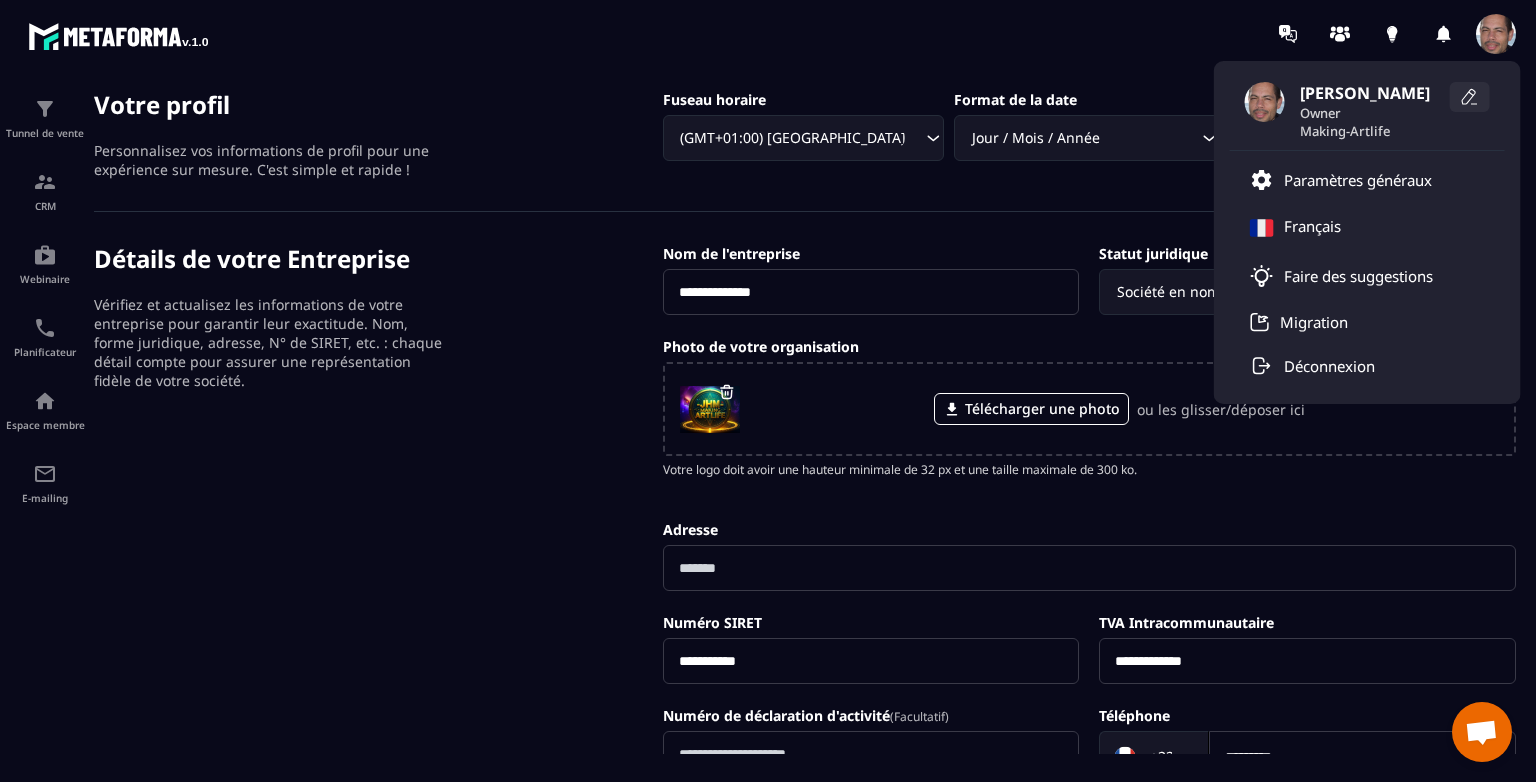 click 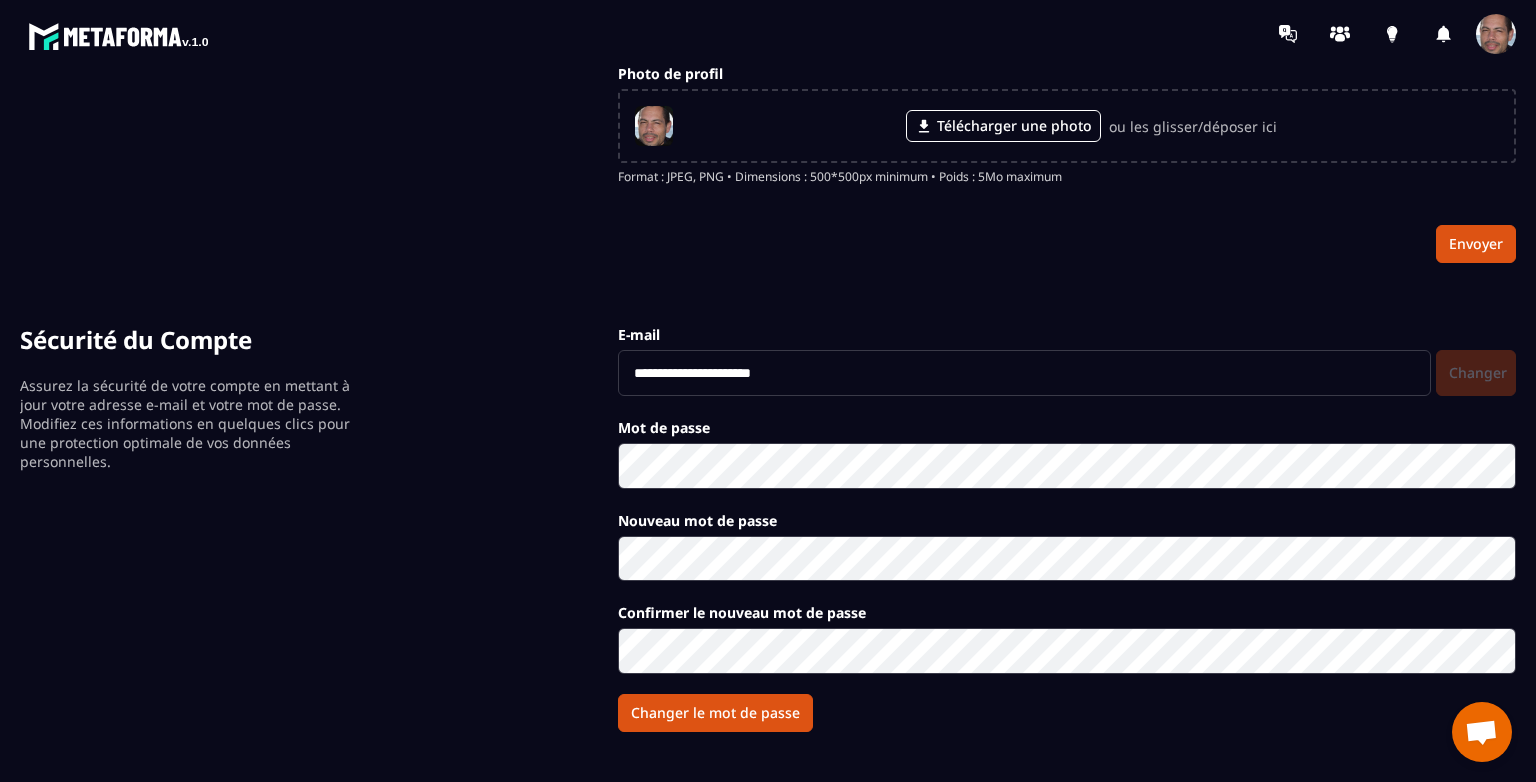scroll, scrollTop: 0, scrollLeft: 0, axis: both 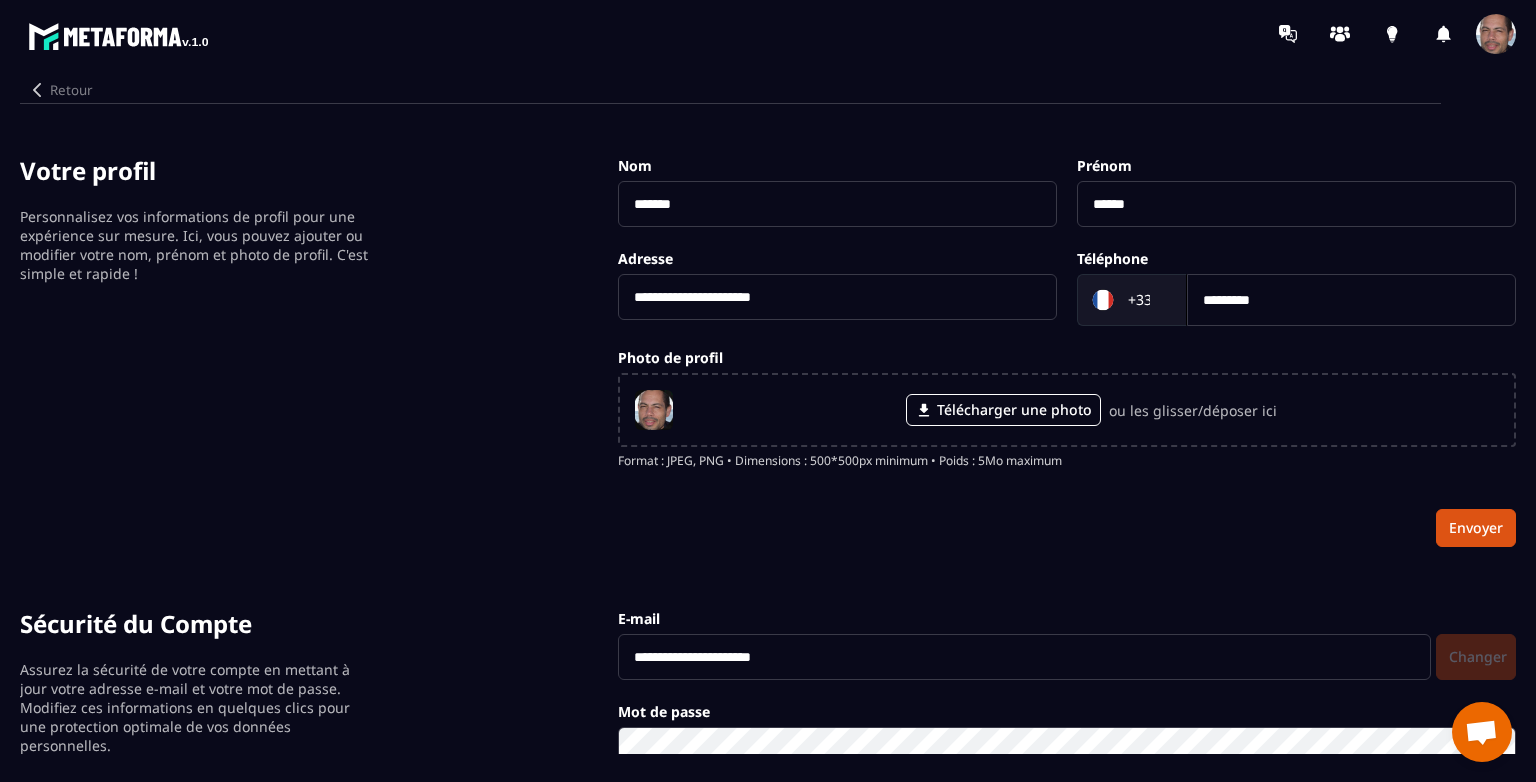 click on "Retour" at bounding box center [60, 90] 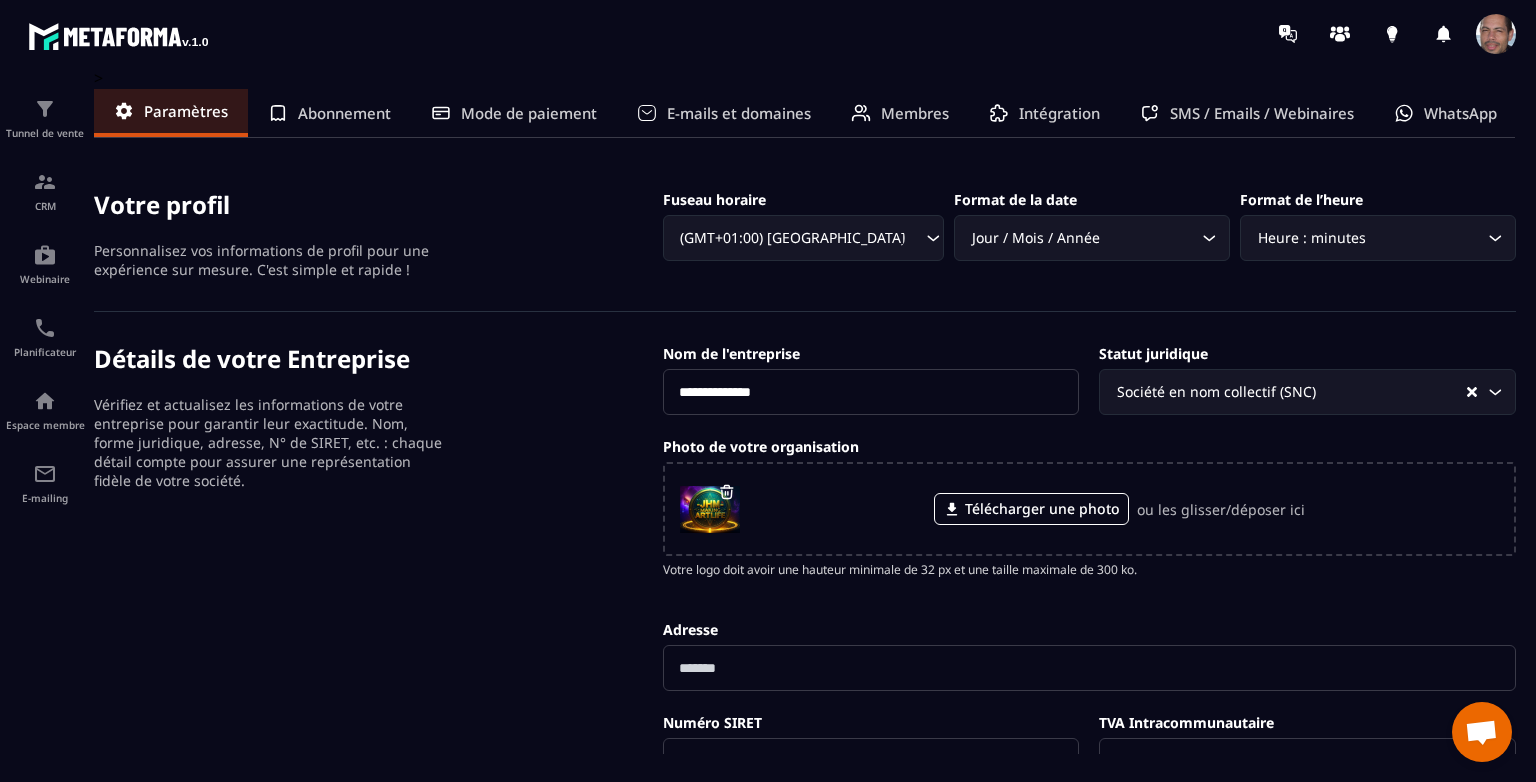 click on "Membres" at bounding box center [915, 113] 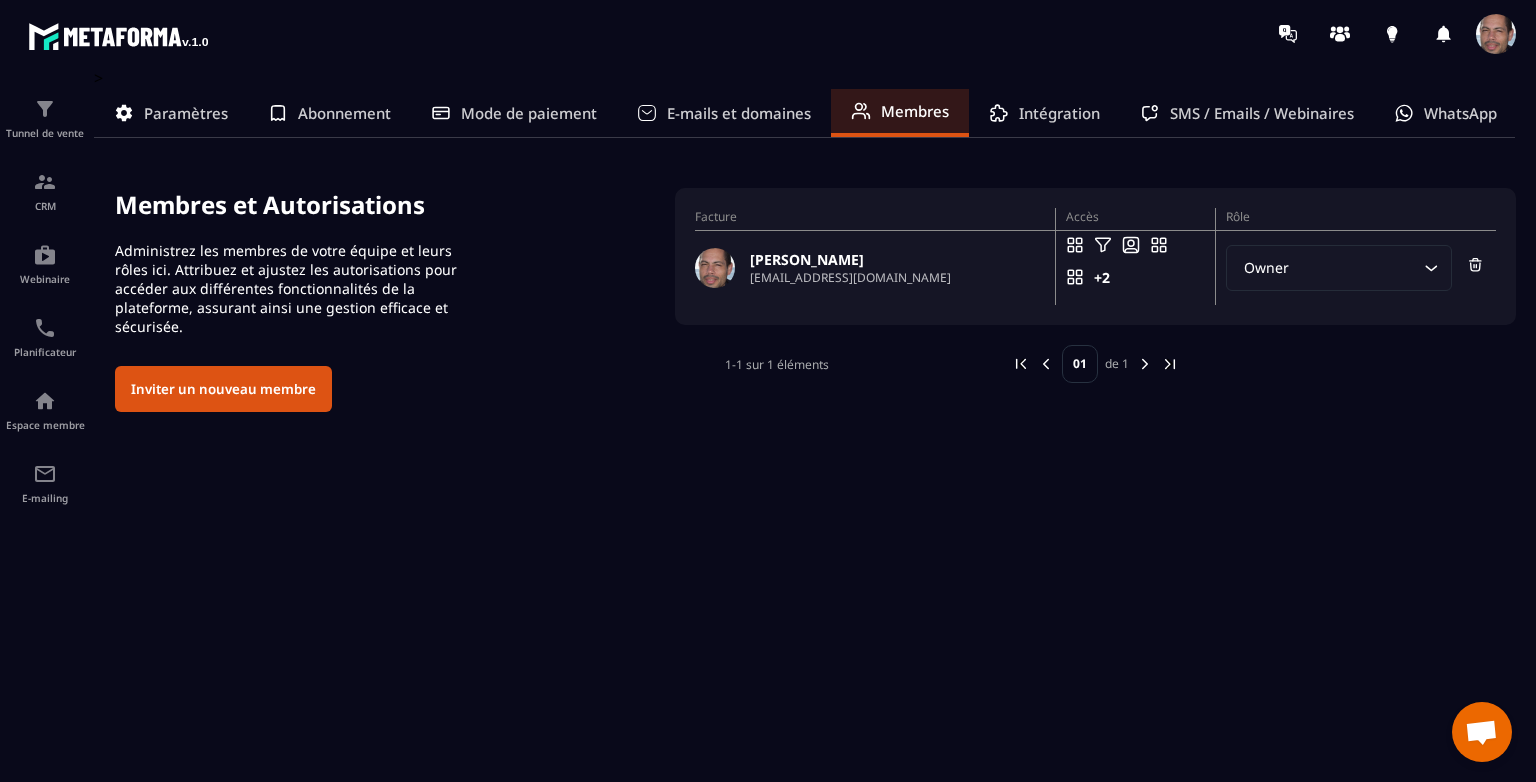 click 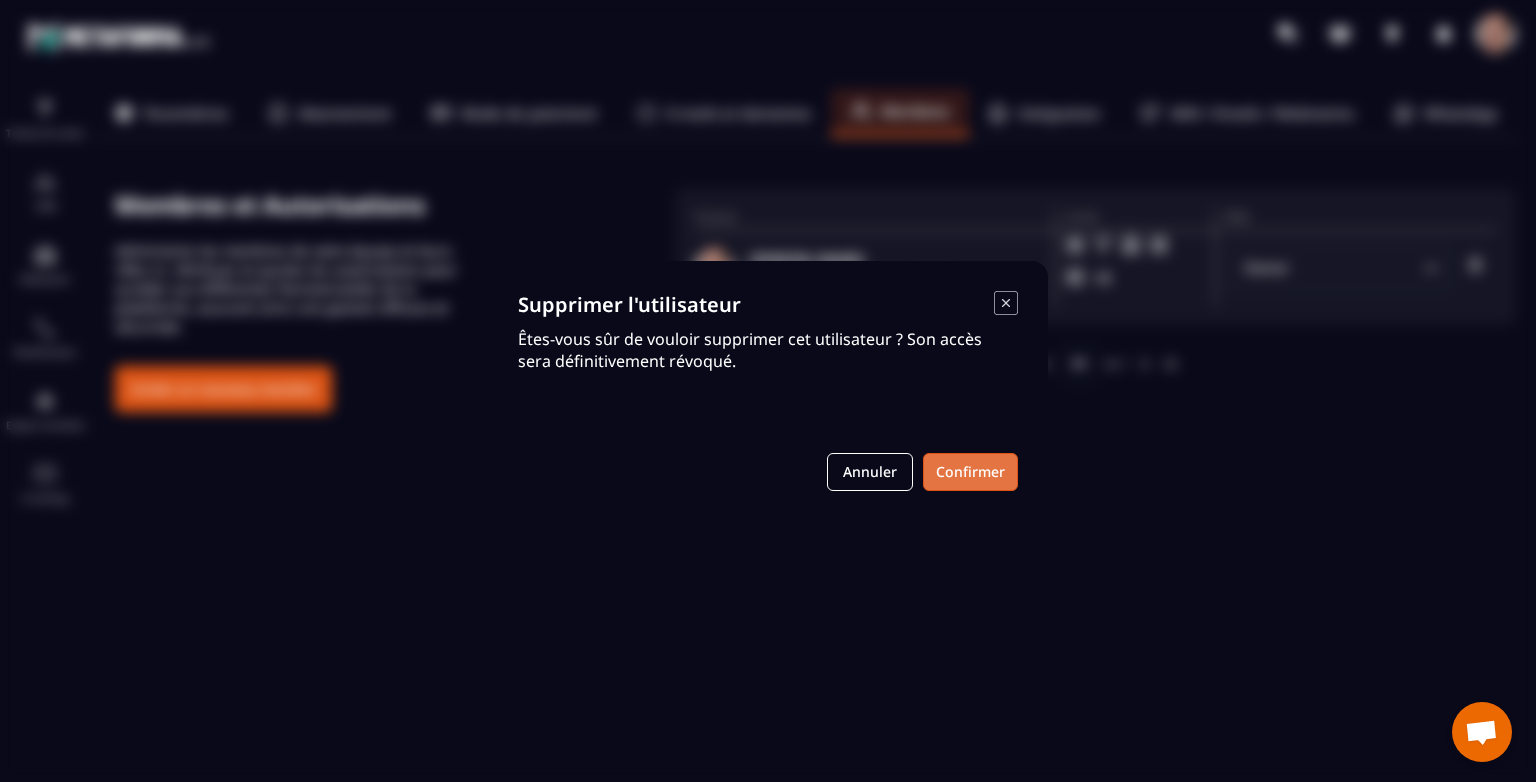 click on "Confirmer" at bounding box center (970, 472) 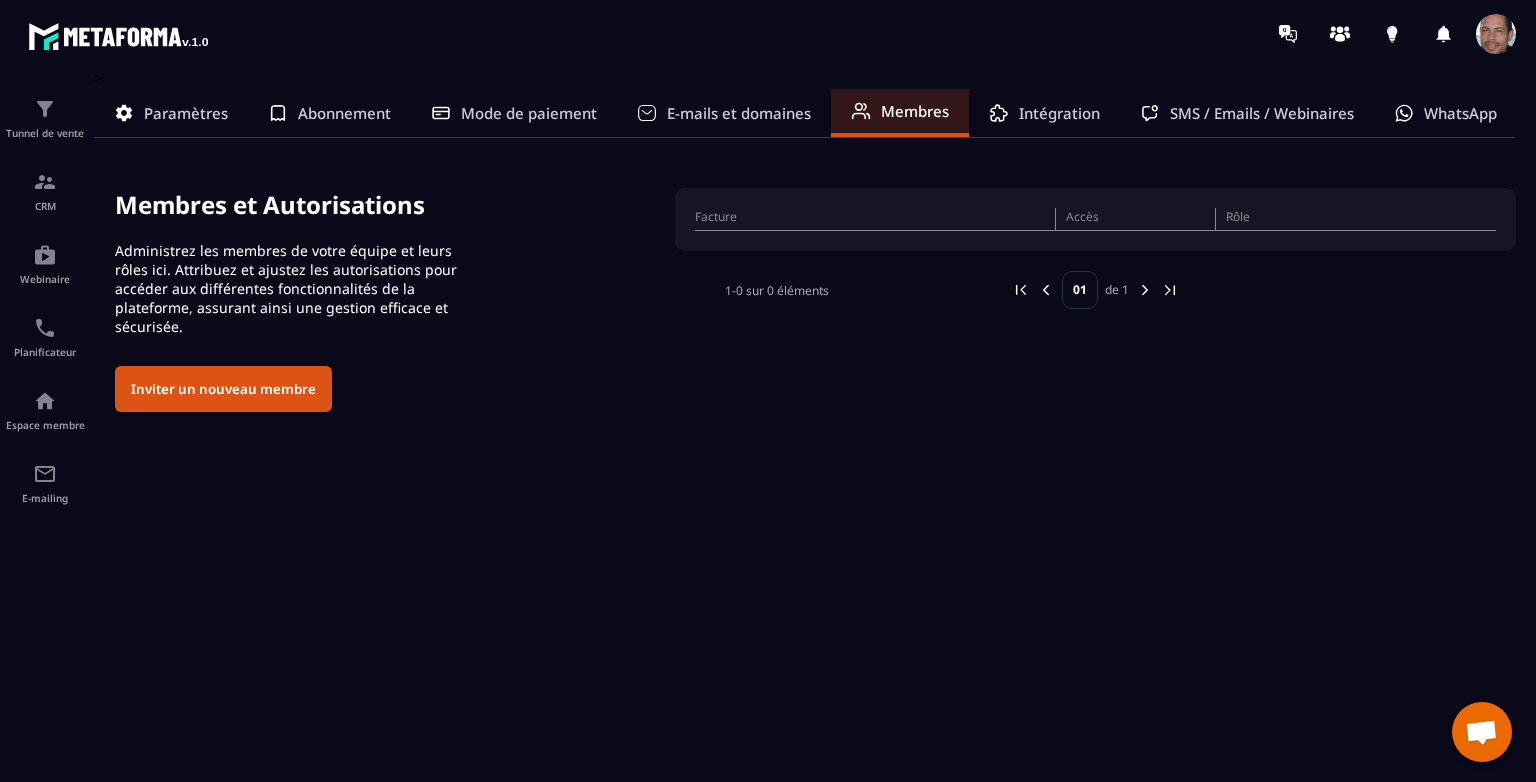 click on "Inviter un nouveau membre" at bounding box center (223, 389) 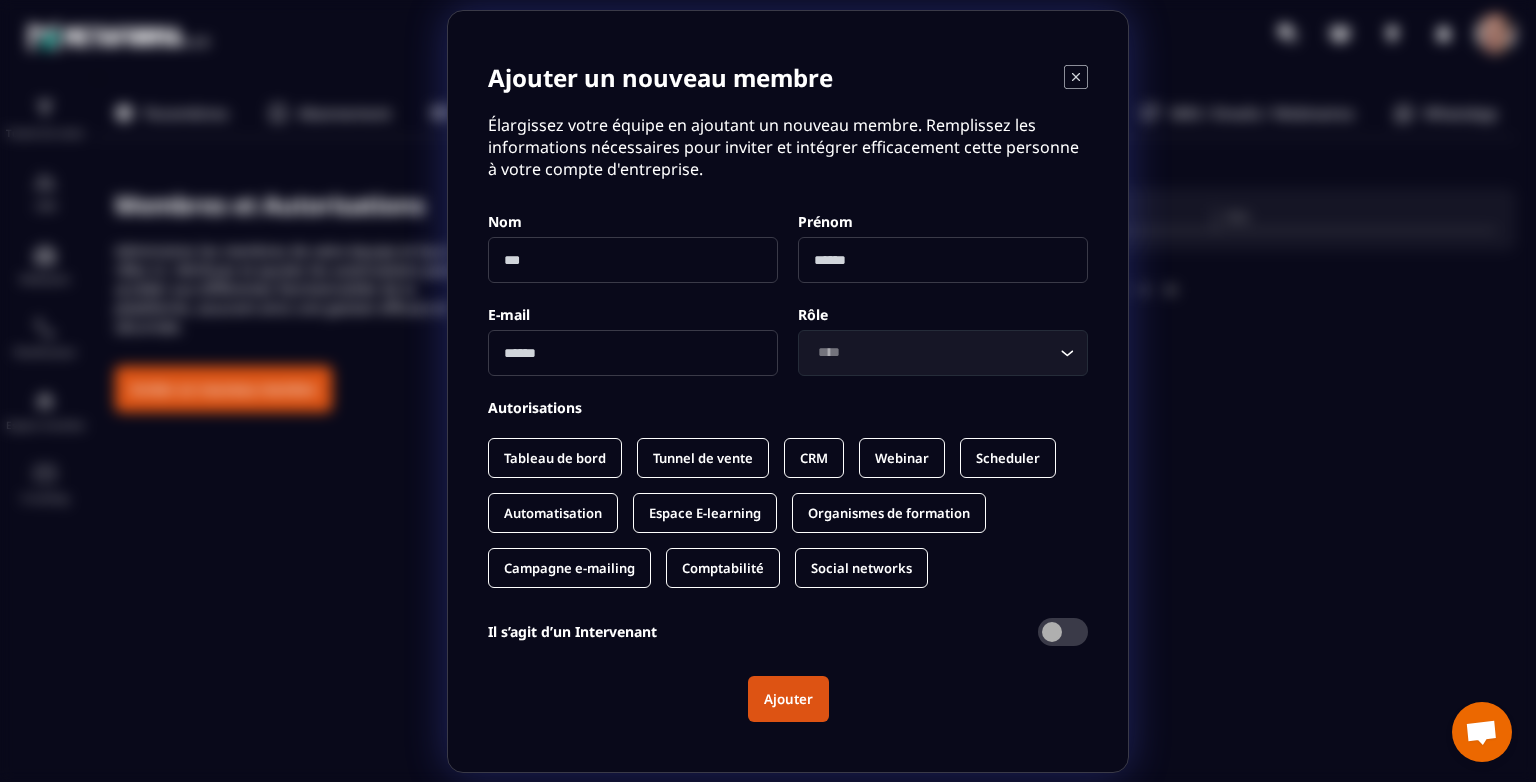 click at bounding box center [633, 260] 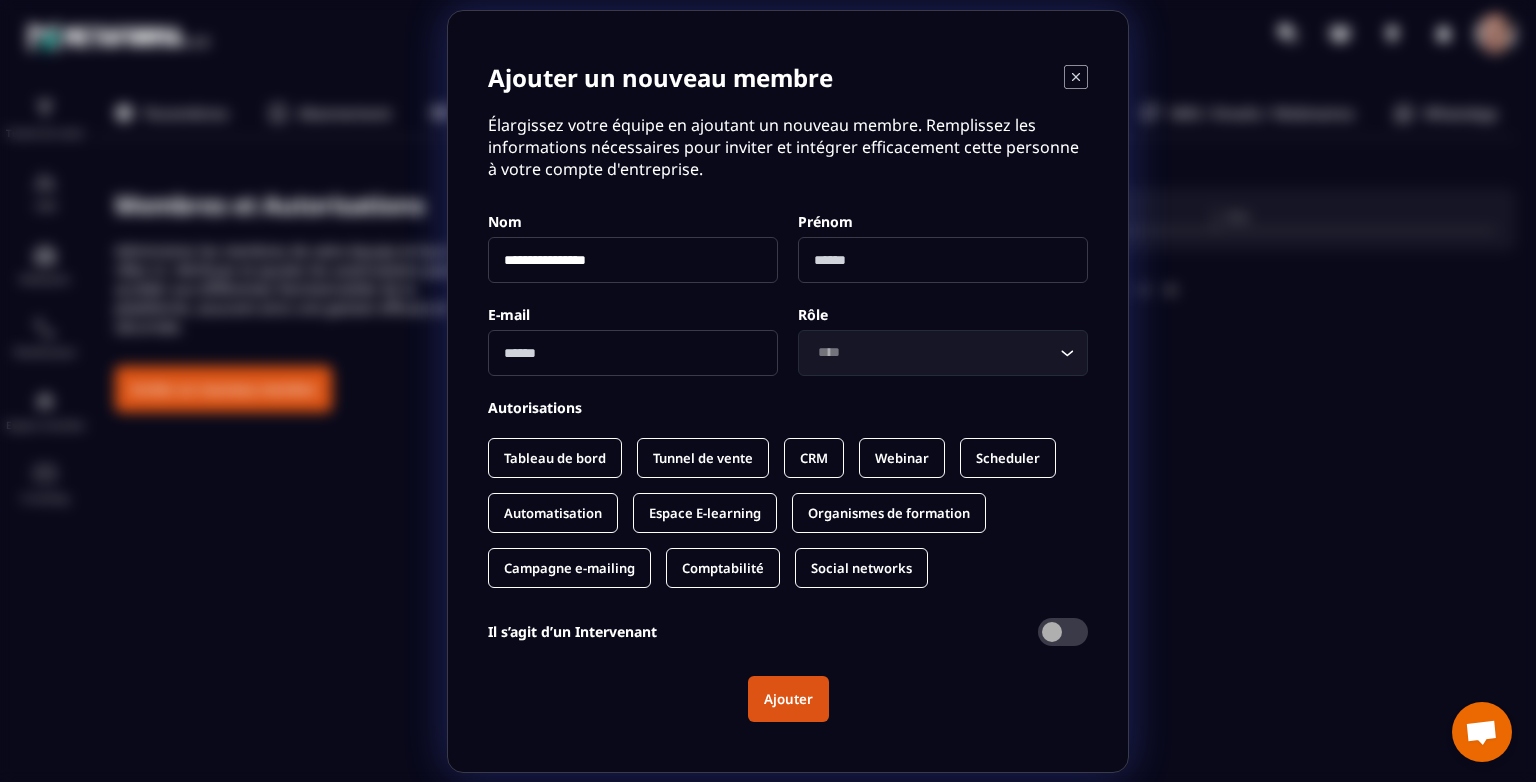 click at bounding box center (943, 260) 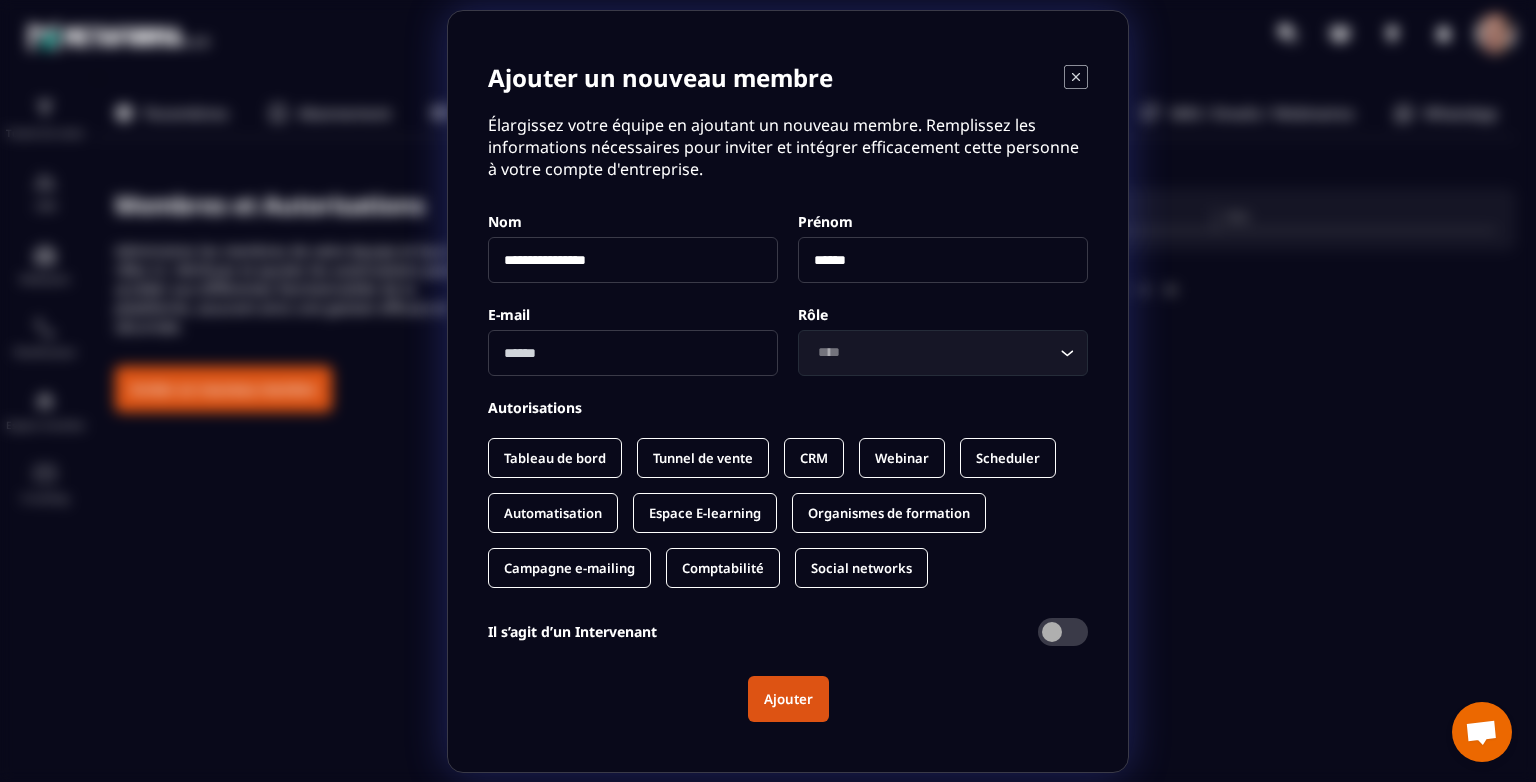 click at bounding box center (633, 353) 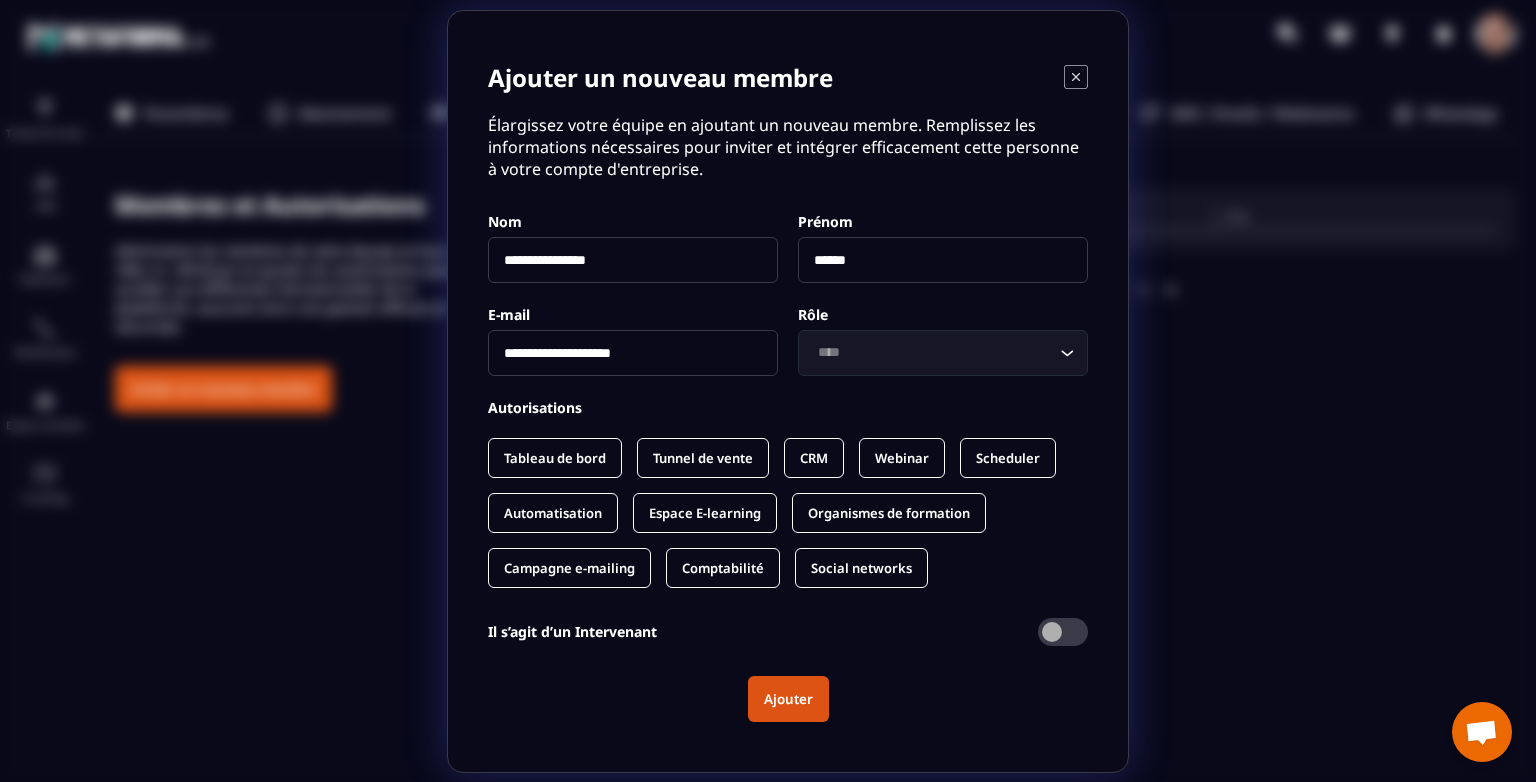click 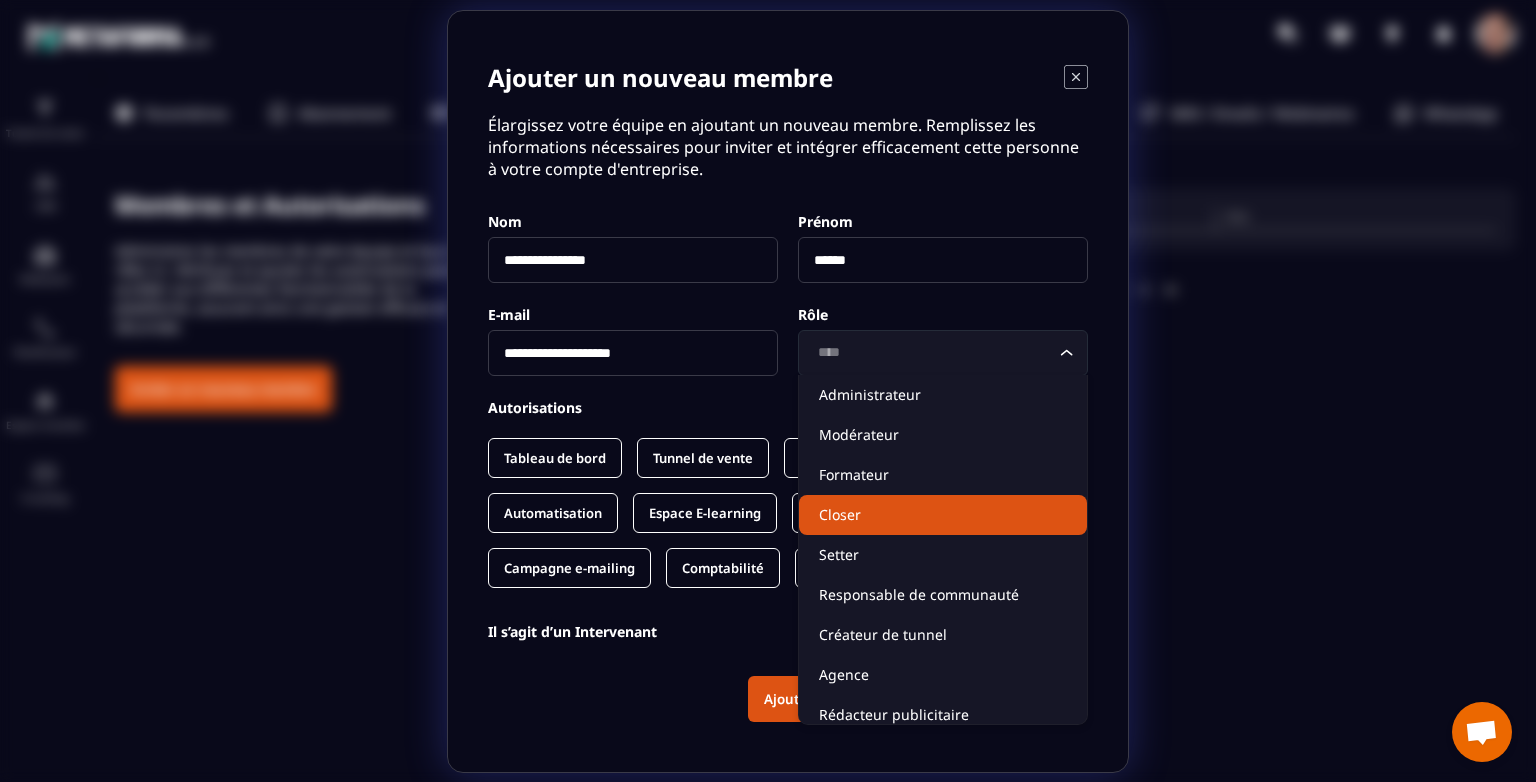 click on "Closer" 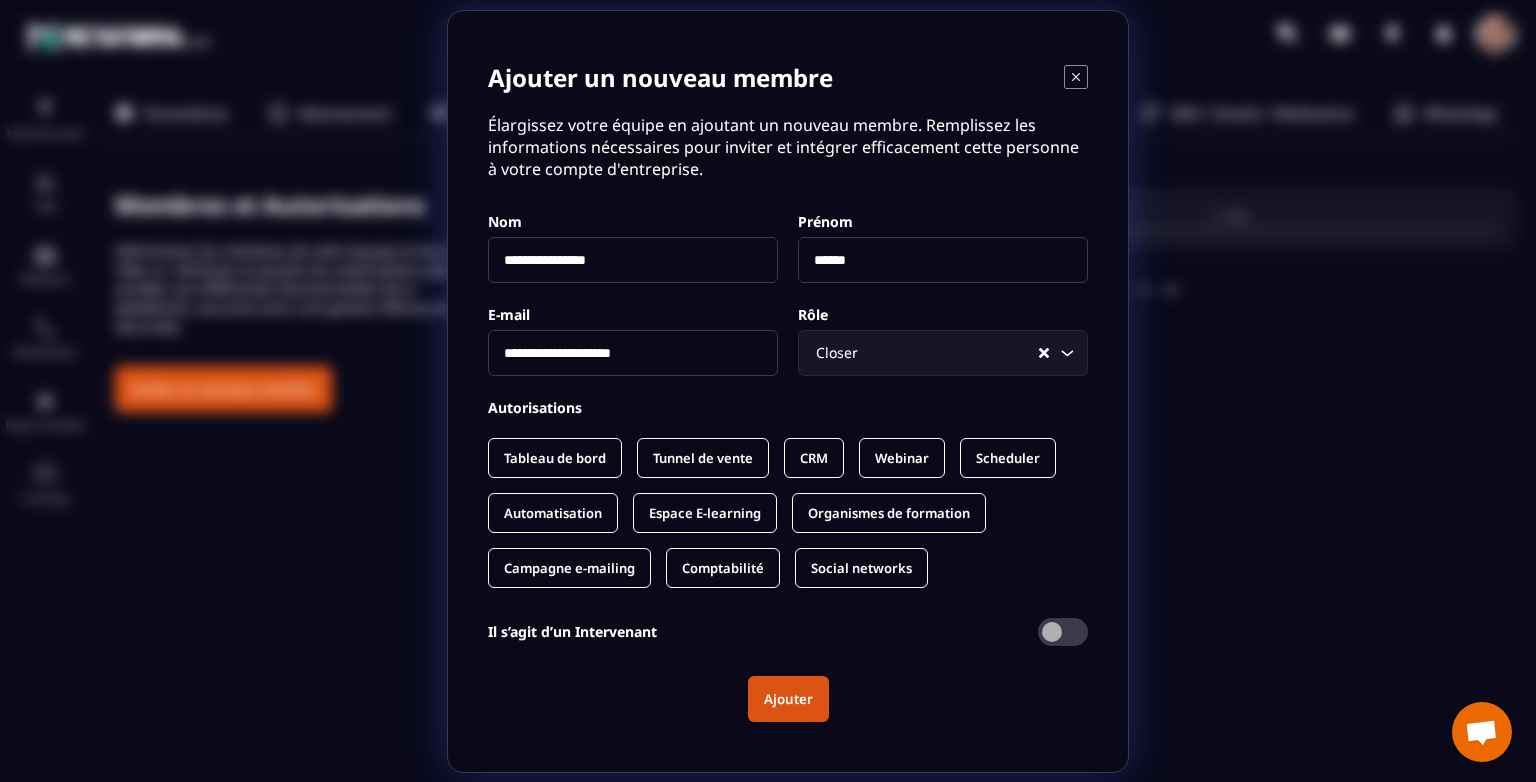 click on "Tunnel de vente" at bounding box center (703, 458) 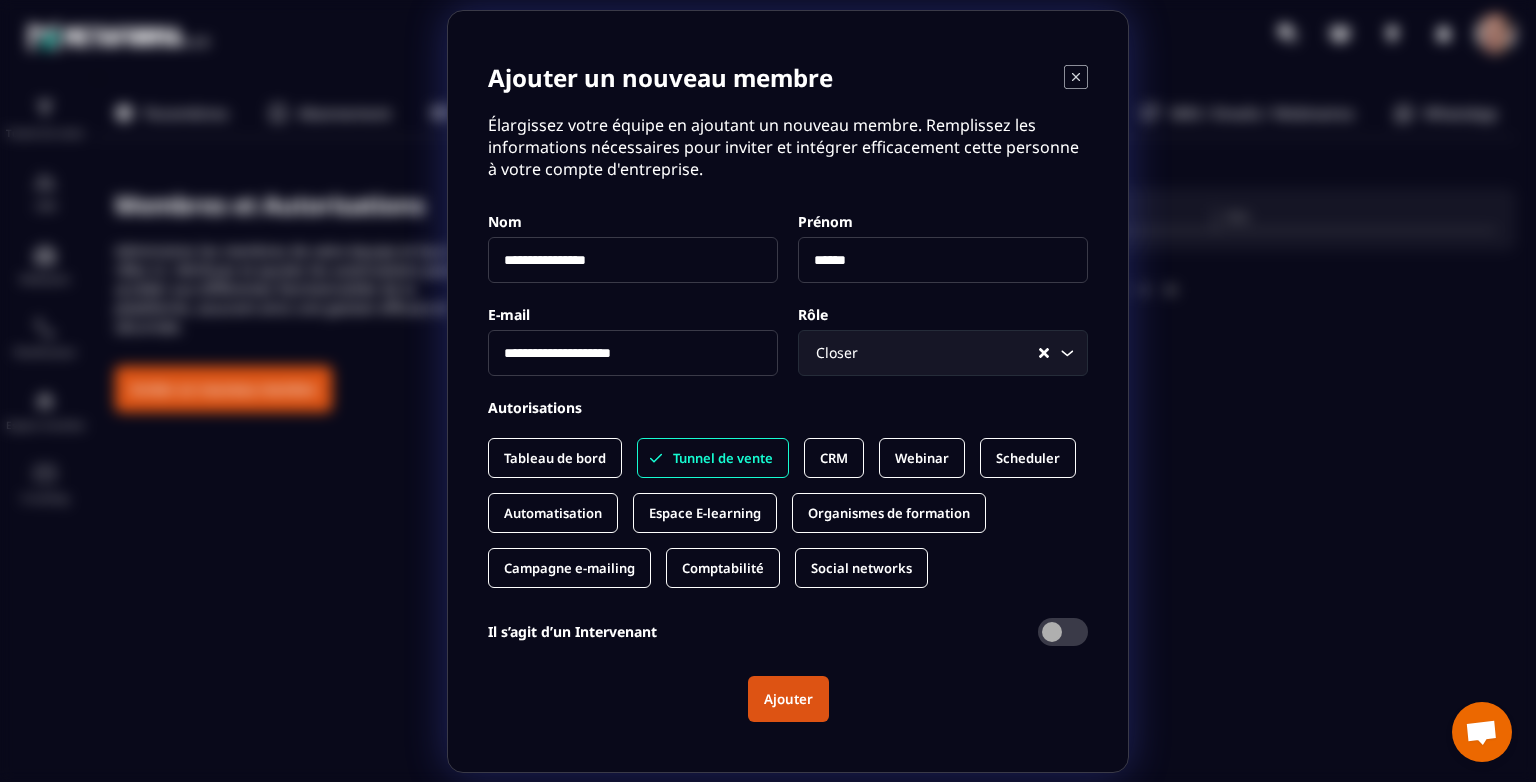 click on "Webinar" at bounding box center [922, 458] 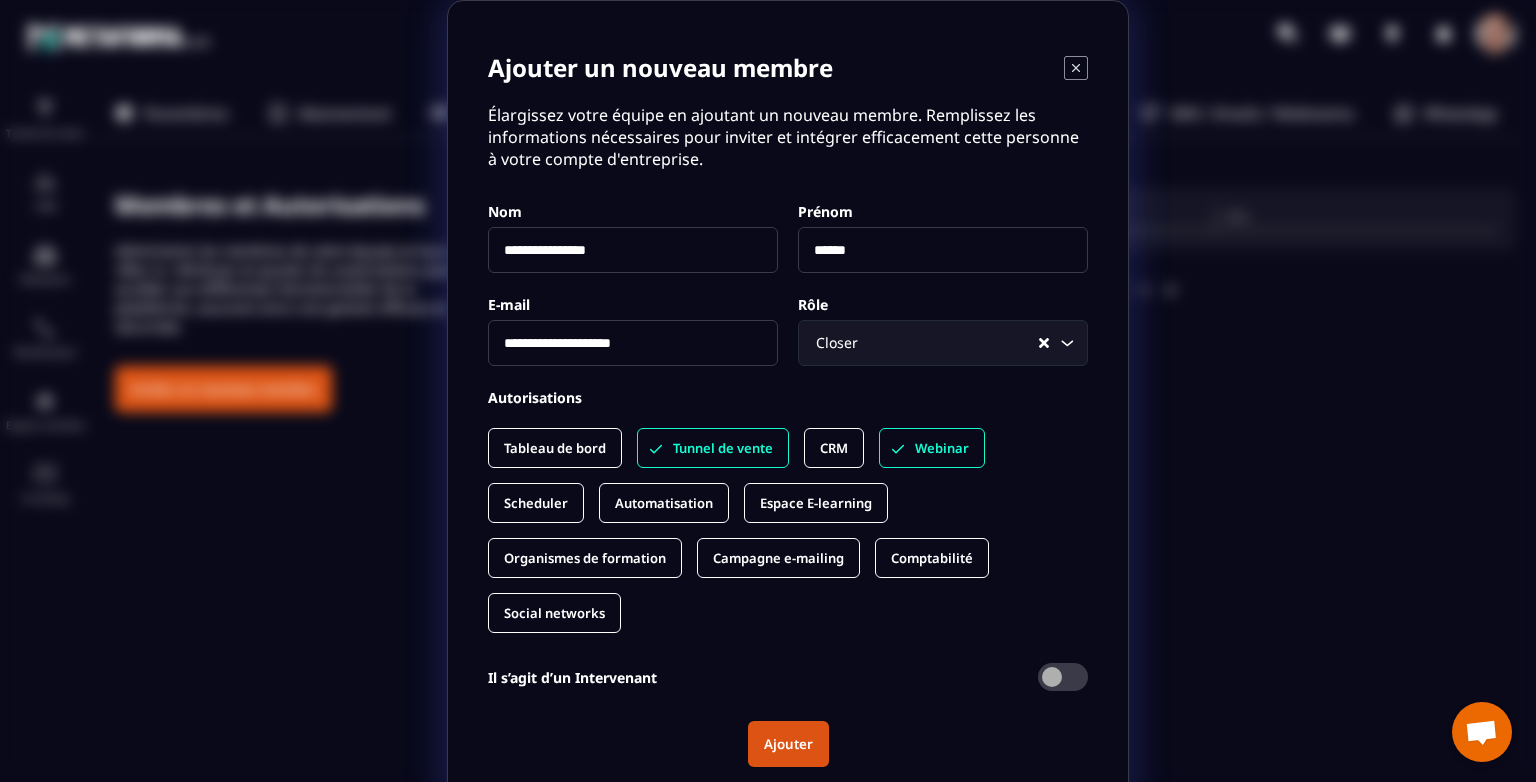 click on "CRM" at bounding box center [834, 448] 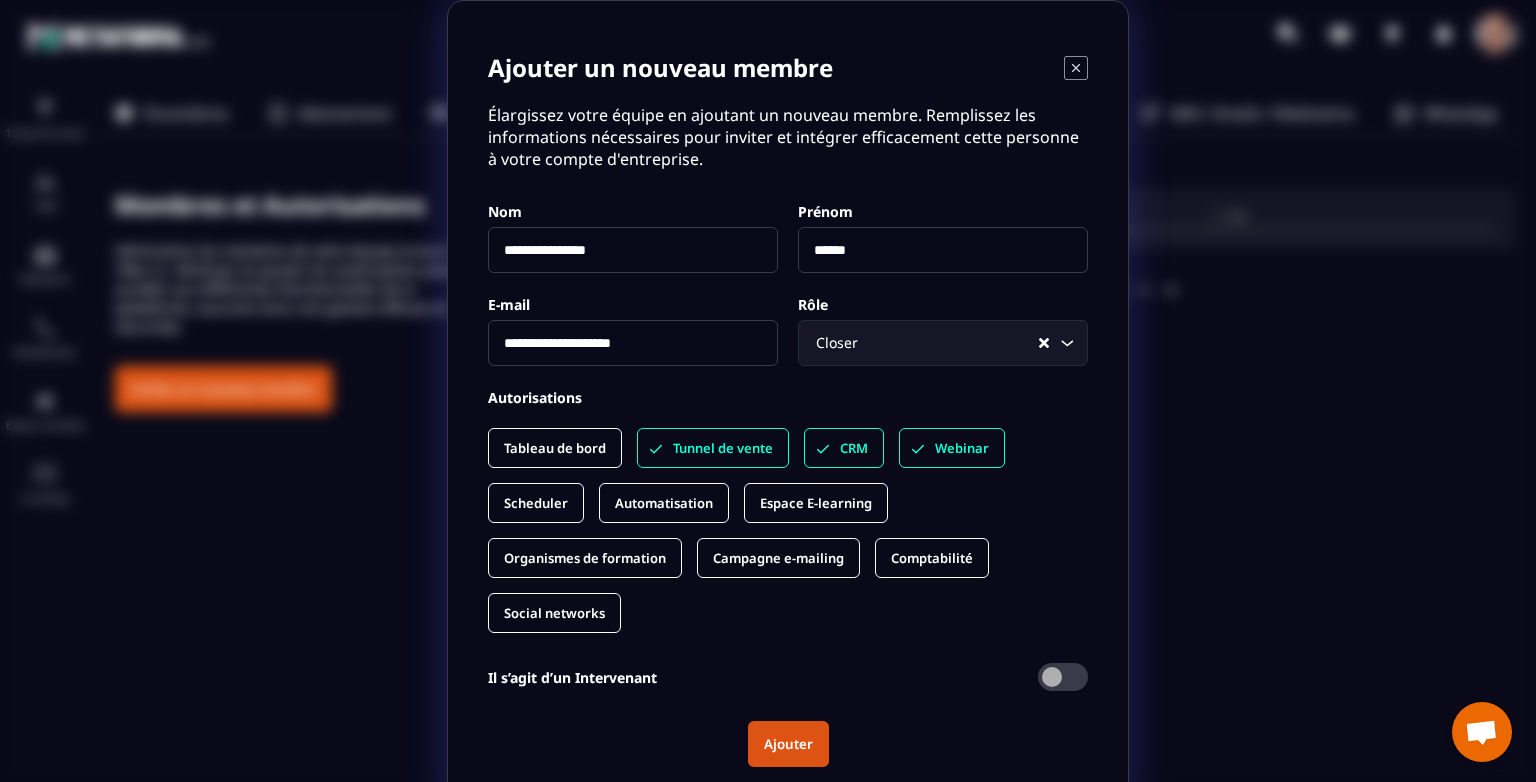 click on "Scheduler" at bounding box center (536, 503) 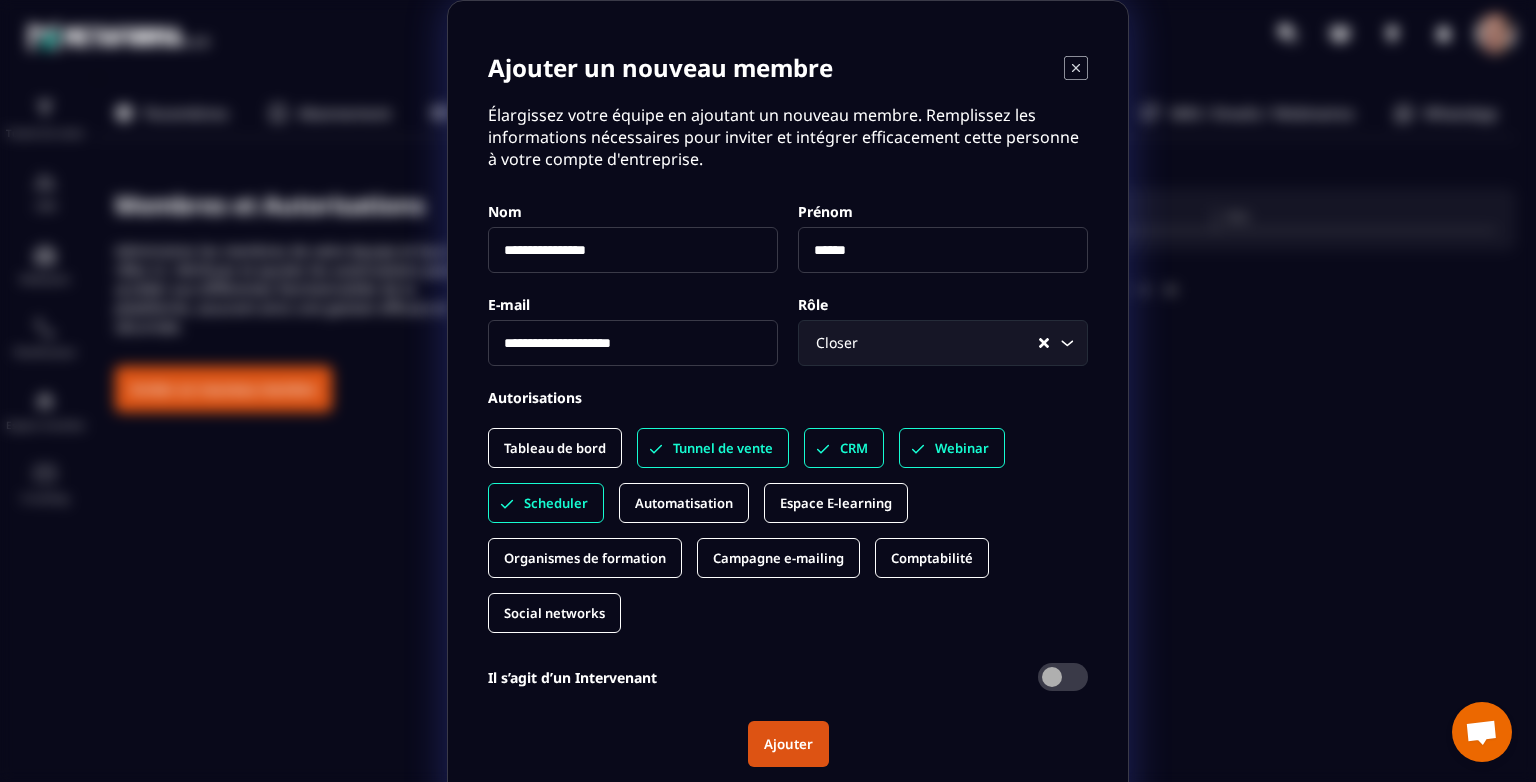 click on "Automatisation" at bounding box center [684, 503] 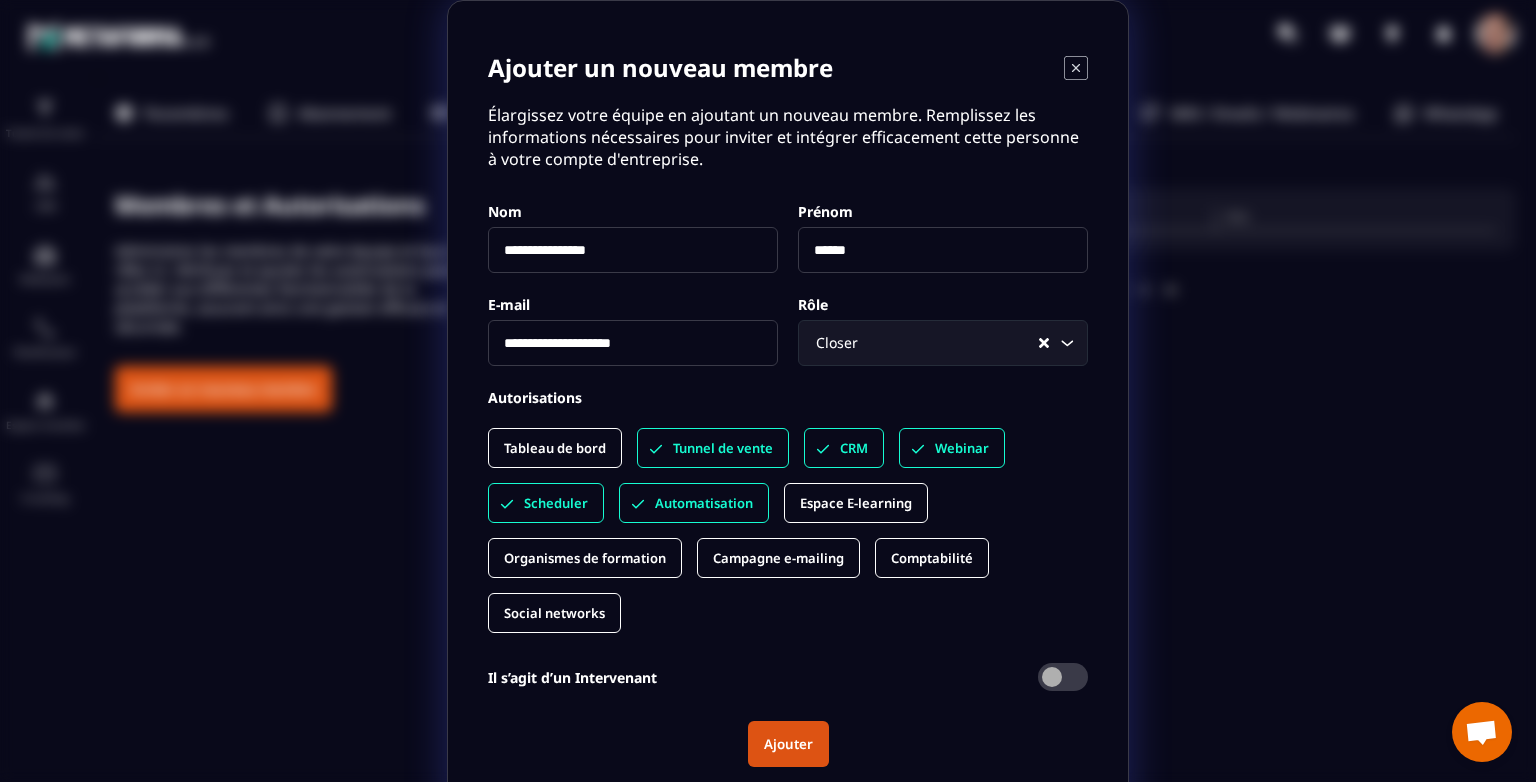click on "Espace E-learning" at bounding box center [856, 503] 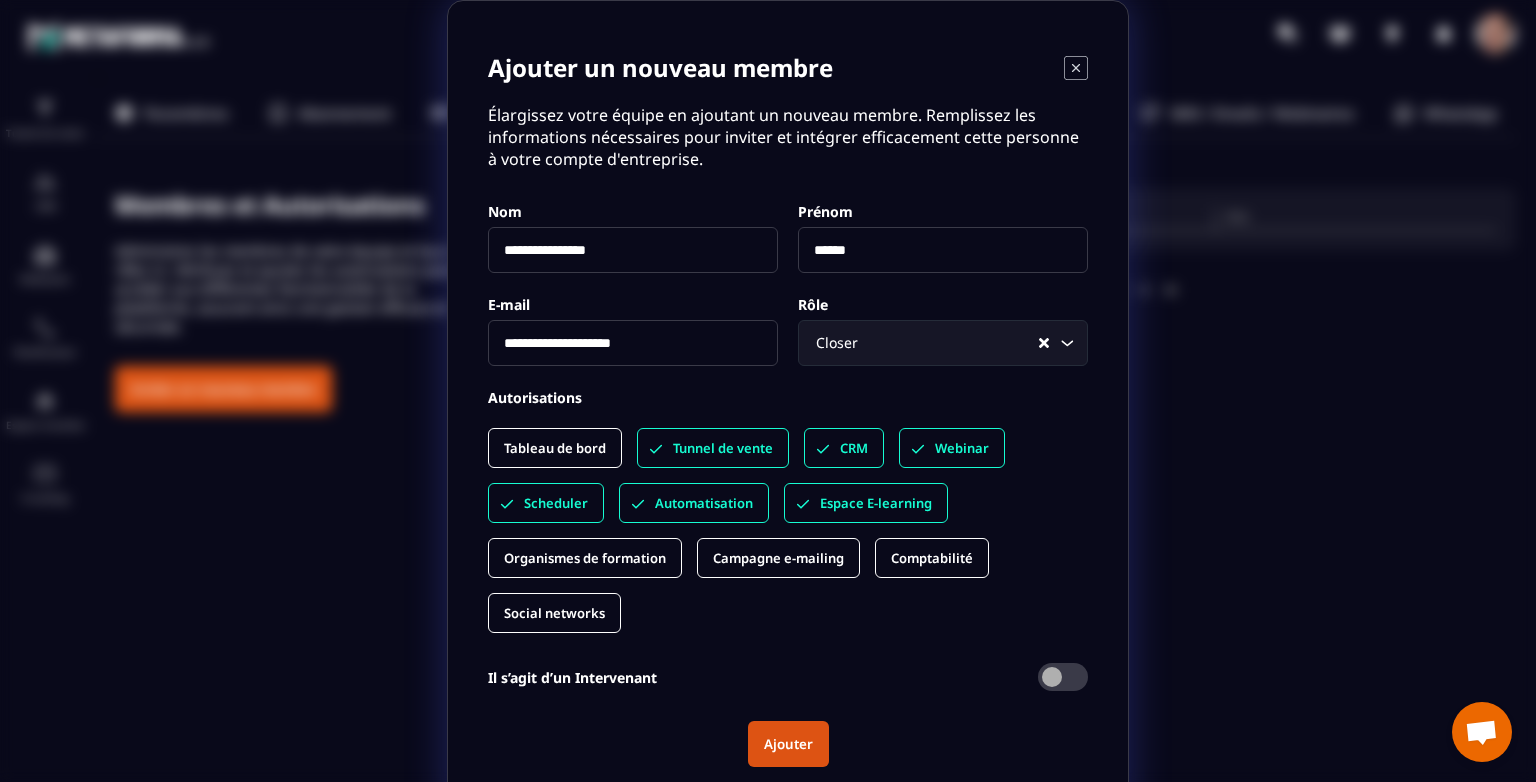 click on "Organismes de formation" at bounding box center (585, 558) 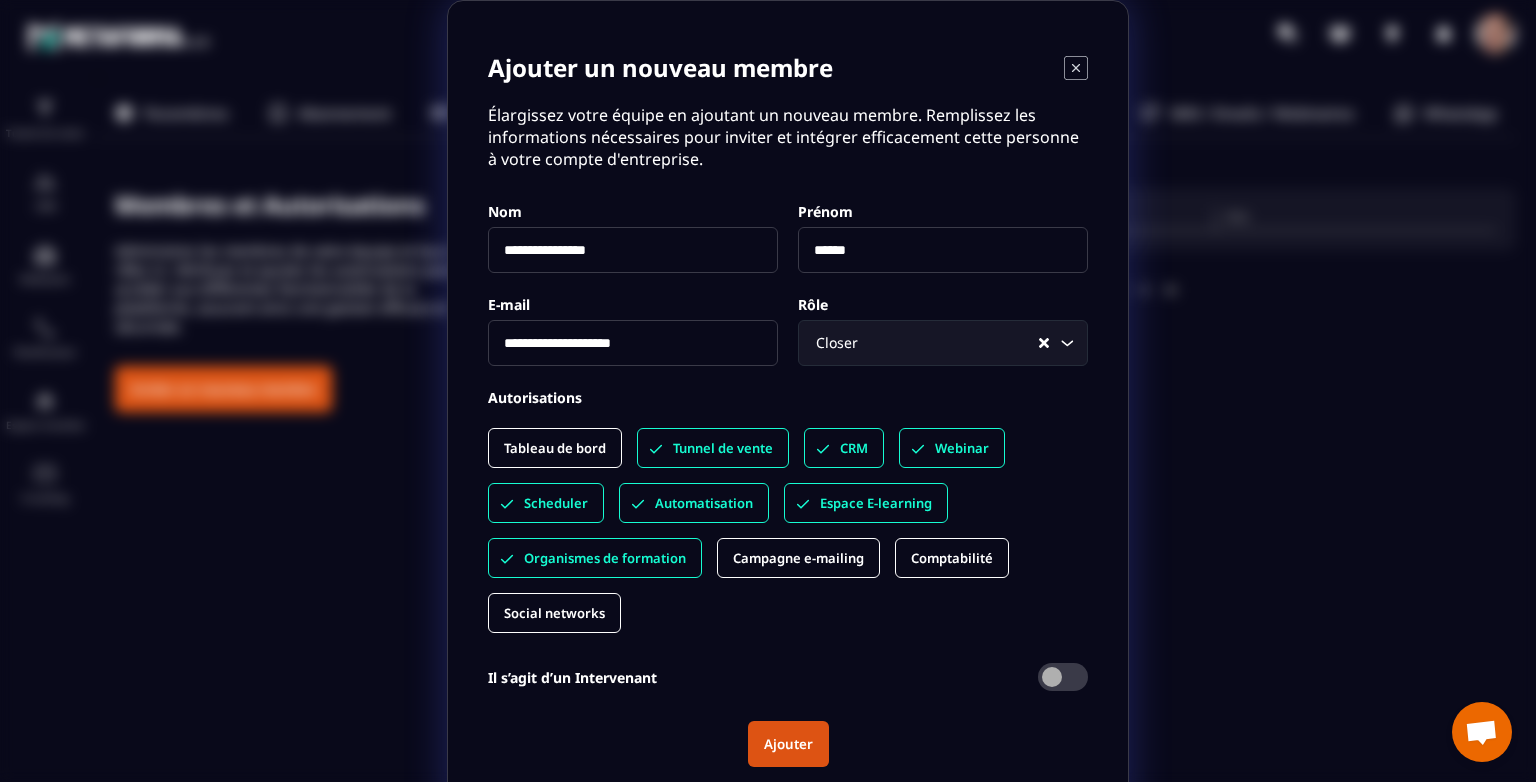 click on "Campagne e-mailing" at bounding box center [798, 558] 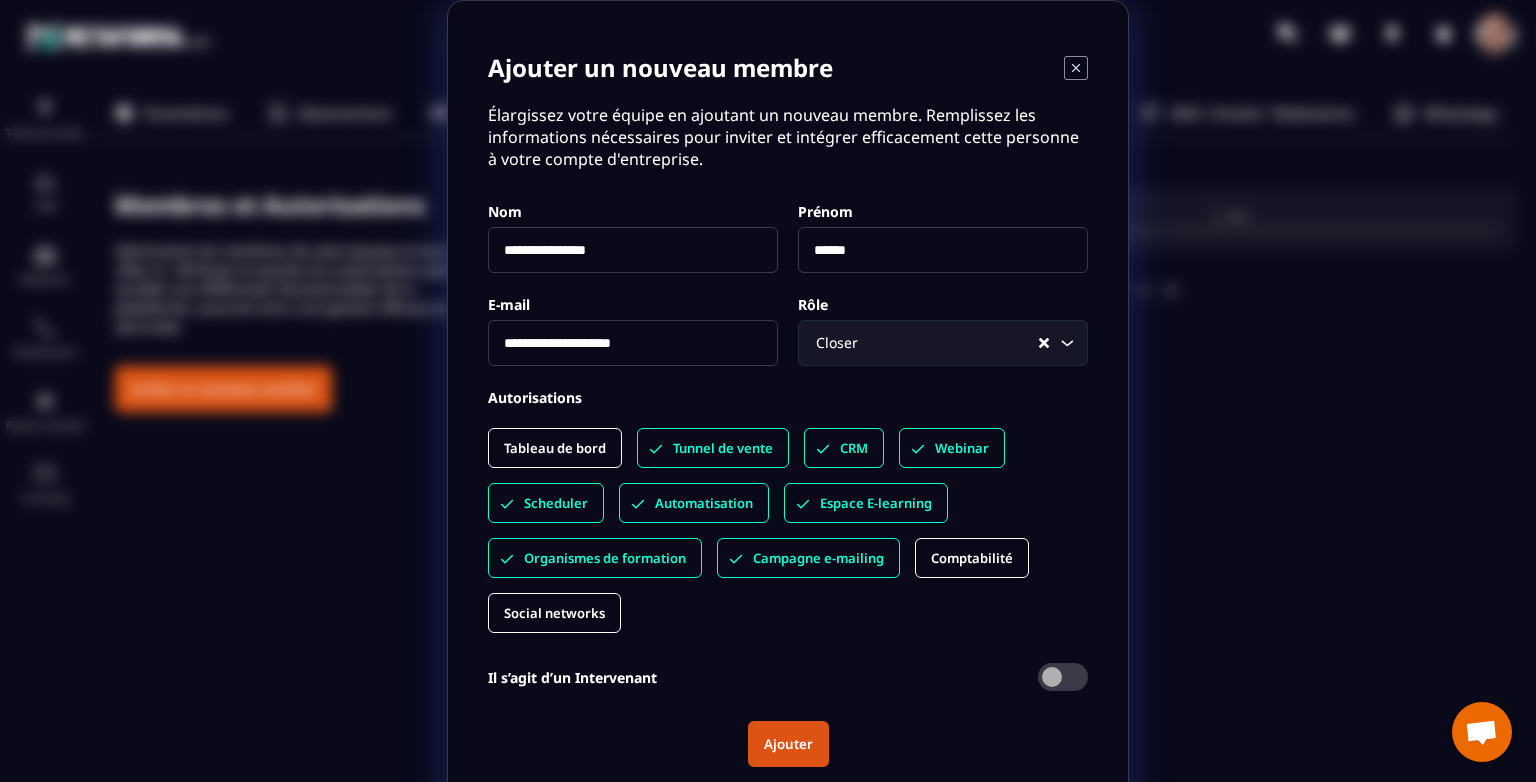 click on "Social networks" at bounding box center (554, 613) 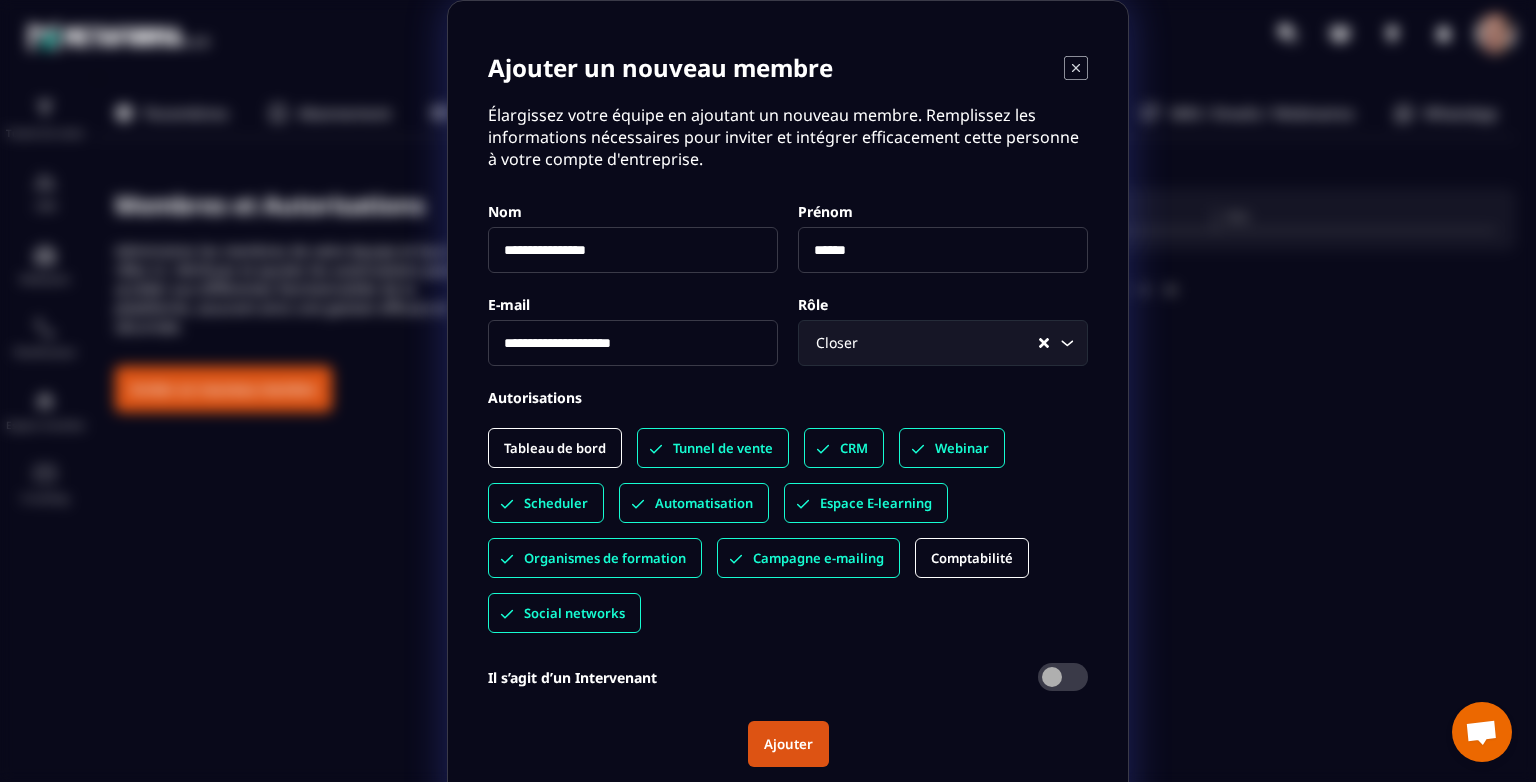 drag, startPoint x: 799, startPoint y: 727, endPoint x: 861, endPoint y: 493, distance: 242.07437 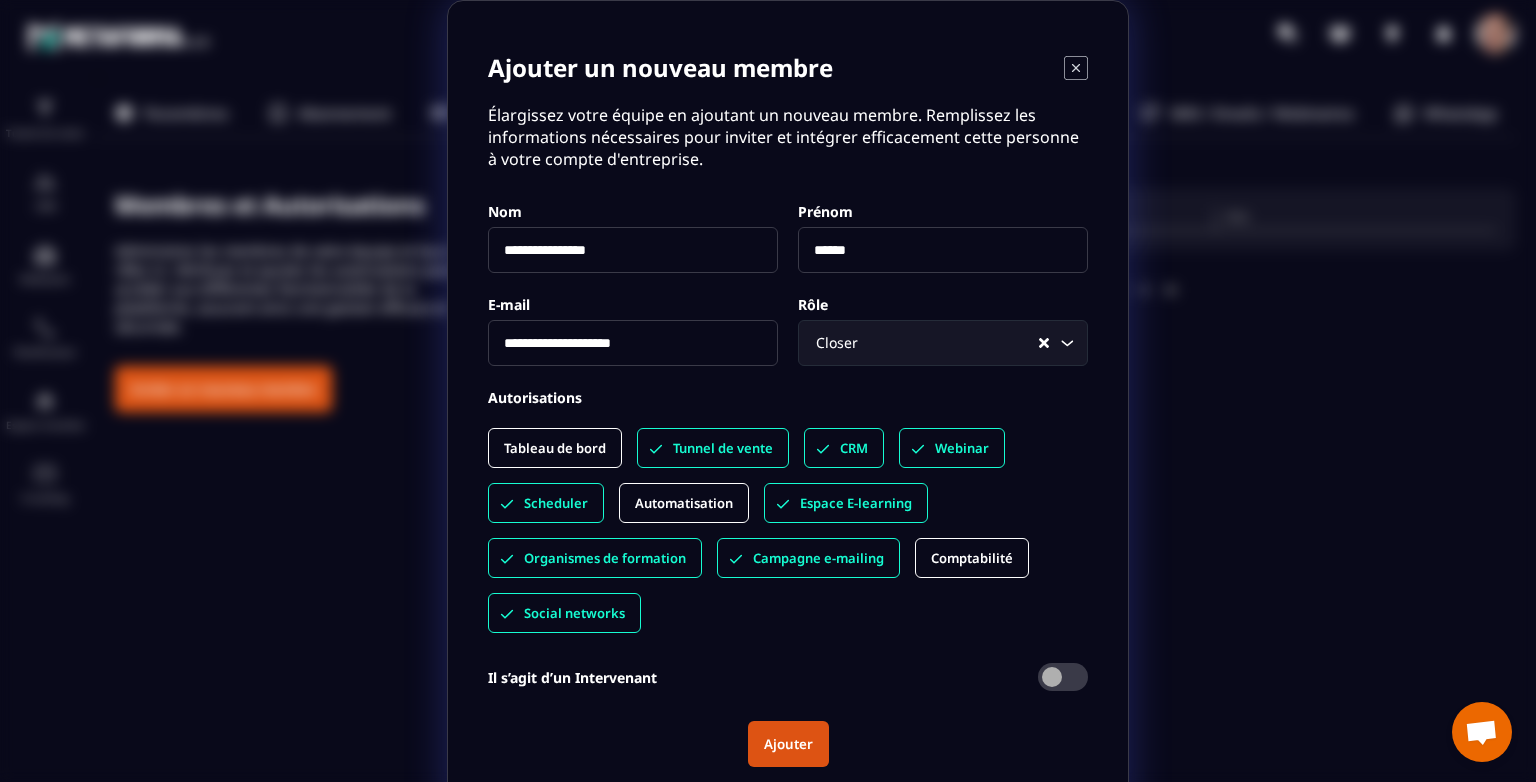 click on "Organismes de formation" at bounding box center (605, 558) 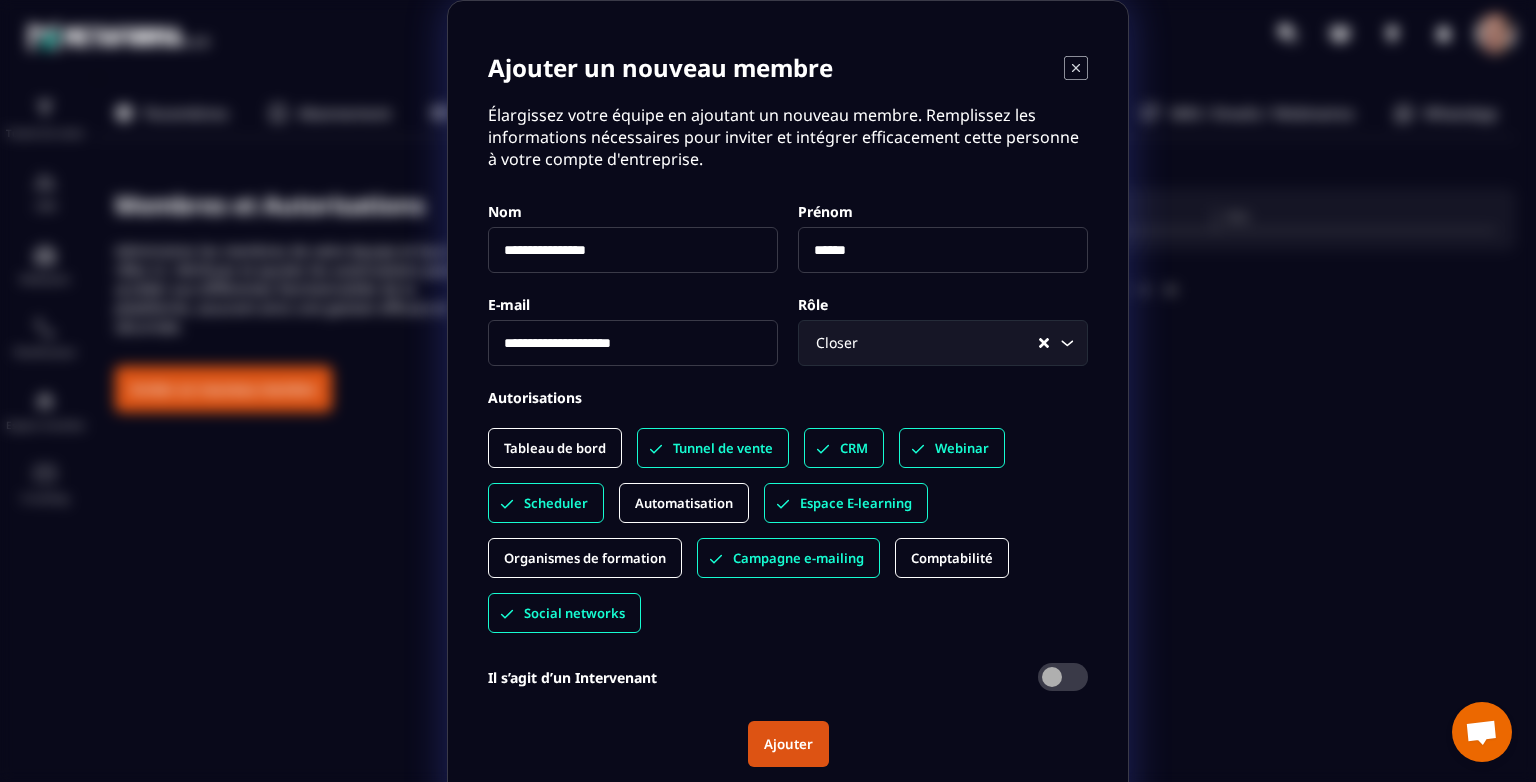 click on "Ajouter" at bounding box center (788, 744) 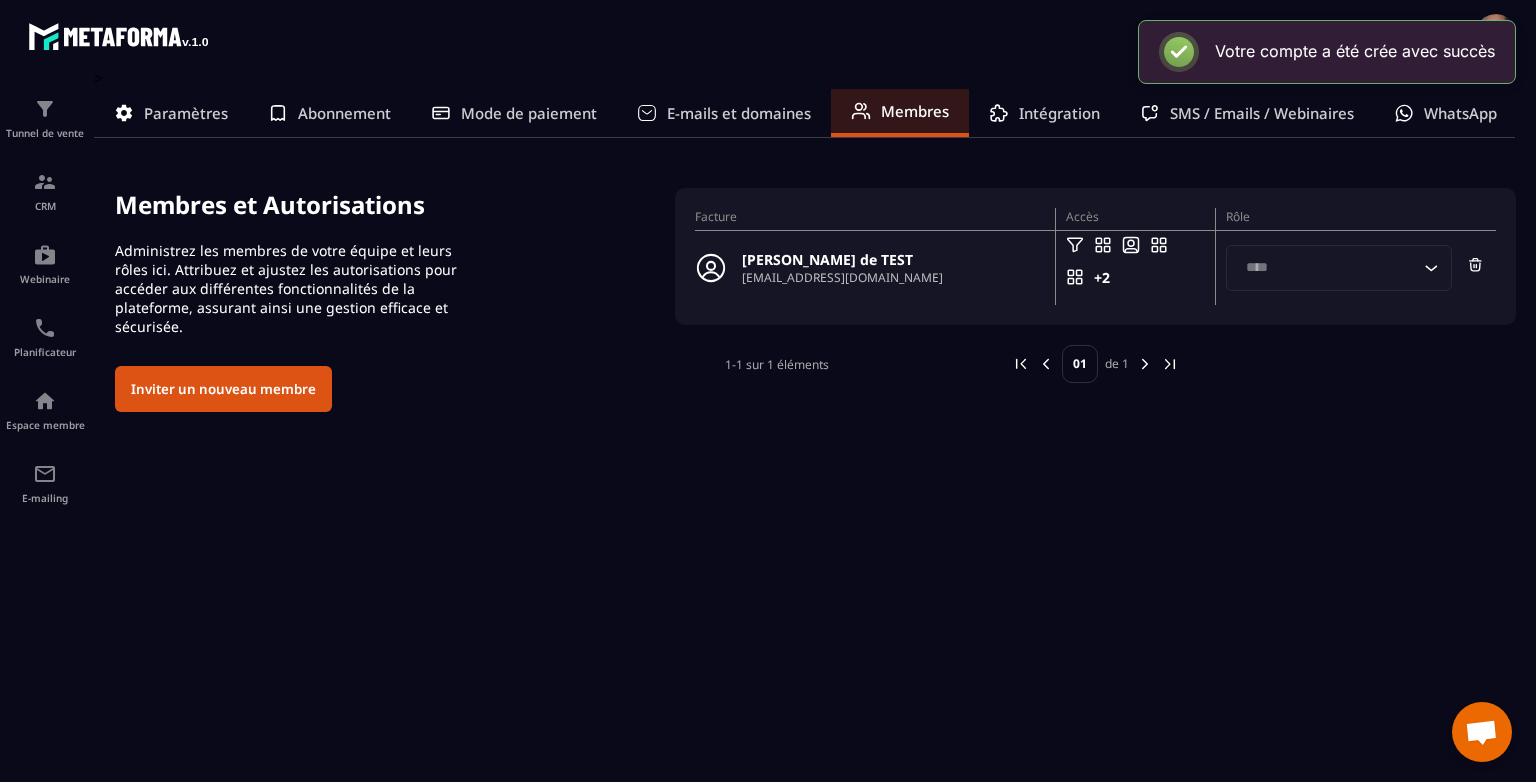 click on ">  Paramètres Abonnement Mode de paiement E-mails et domaines Membres Intégration SMS / Emails / Webinaires WhatsApp Membres et Autorisations Administrez les membres de votre équipe et leurs rôles ici. Attribuez et ajustez les autorisations pour accéder aux différentes fonctionnalités de la plateforme, assurant ainsi une gestion efficace et sécurisée. Inviter un nouveau membre Facture Accès Rôle [PERSON_NAME] de TEST [EMAIL_ADDRESS][DOMAIN_NAME] +2 Accès en modification Loading... 1-1 sur 1 éléments 01 de 1" 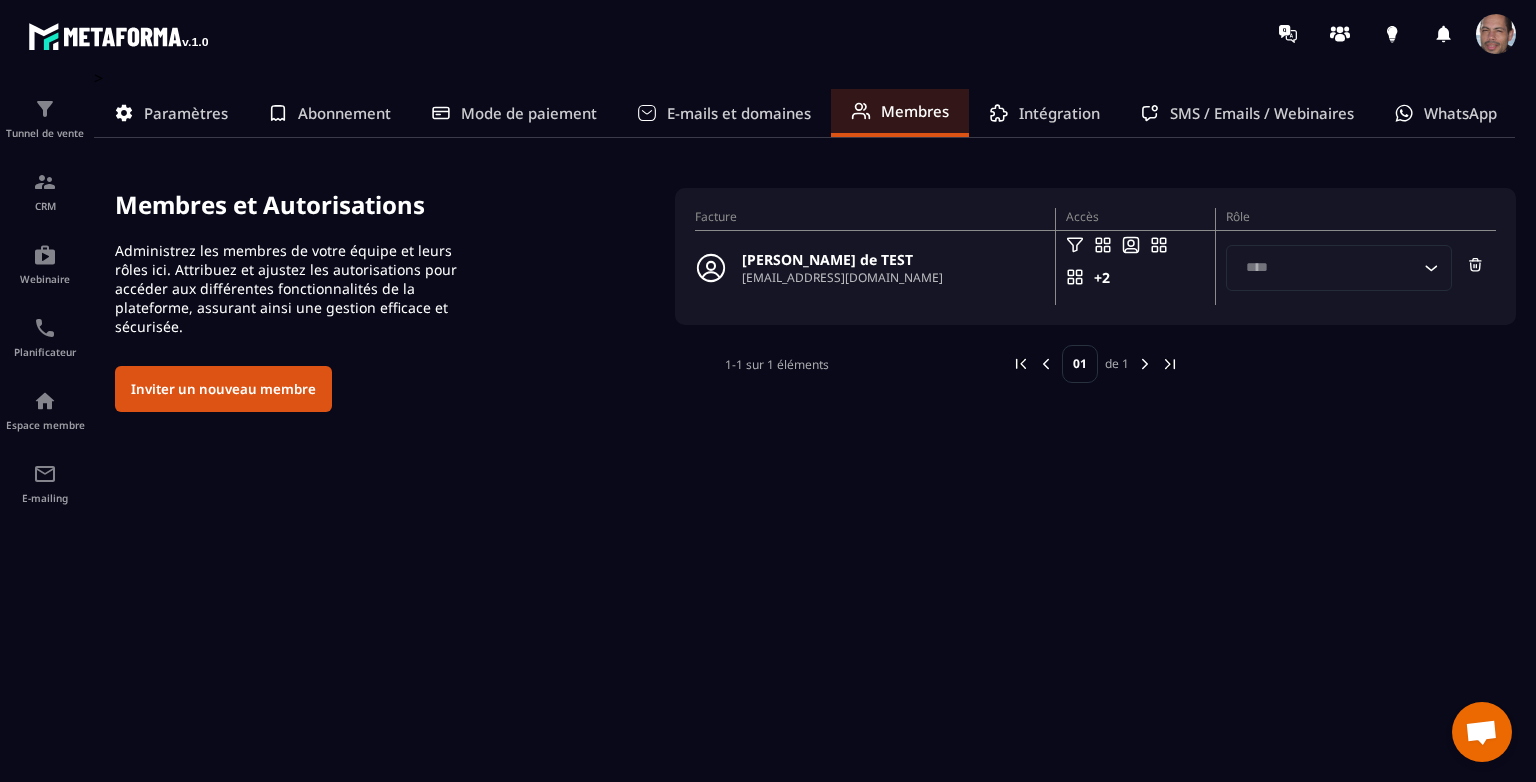 click at bounding box center (1496, 34) 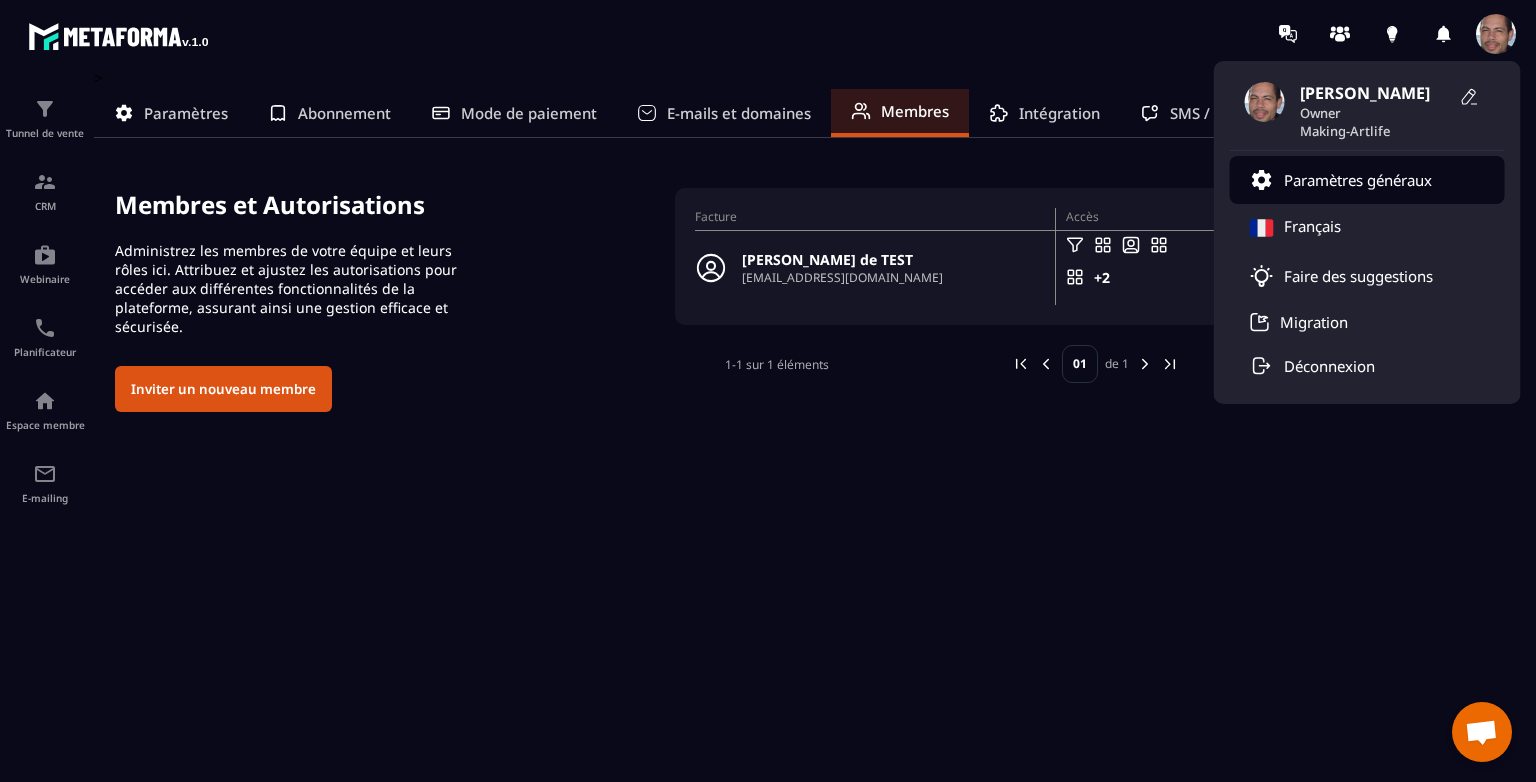 click on "Paramètres généraux" at bounding box center [1341, 180] 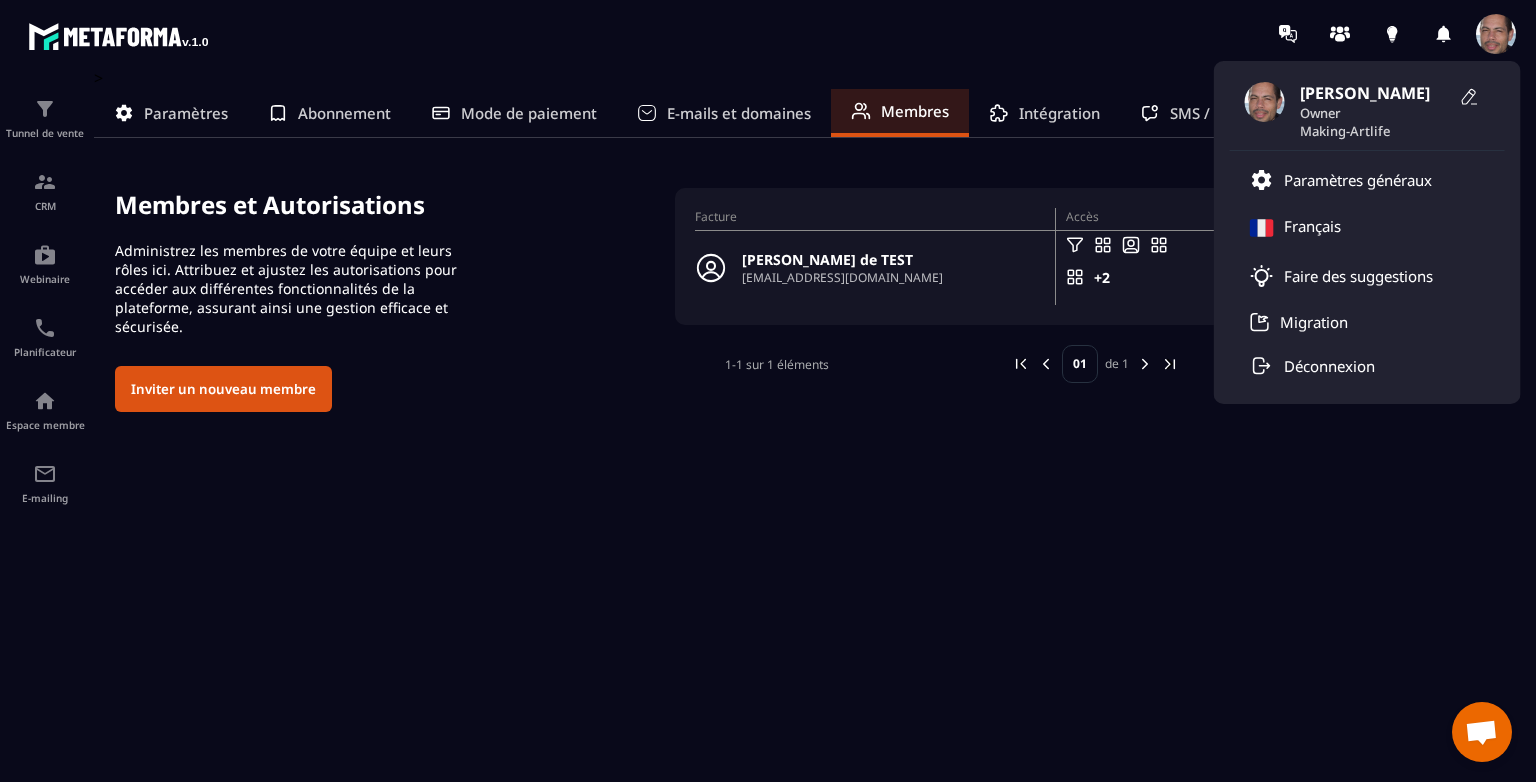 click at bounding box center (1496, 34) 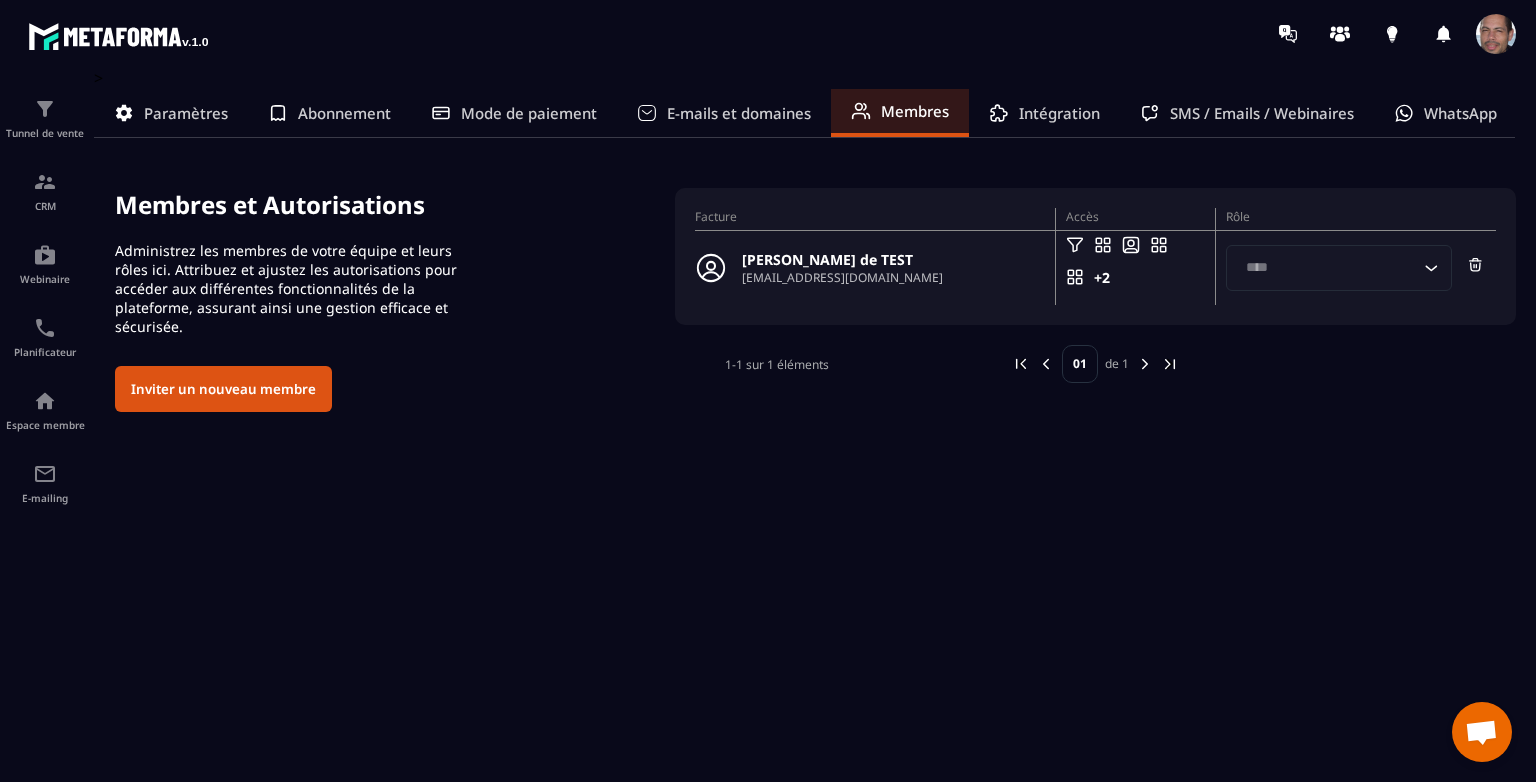 click at bounding box center (1496, 34) 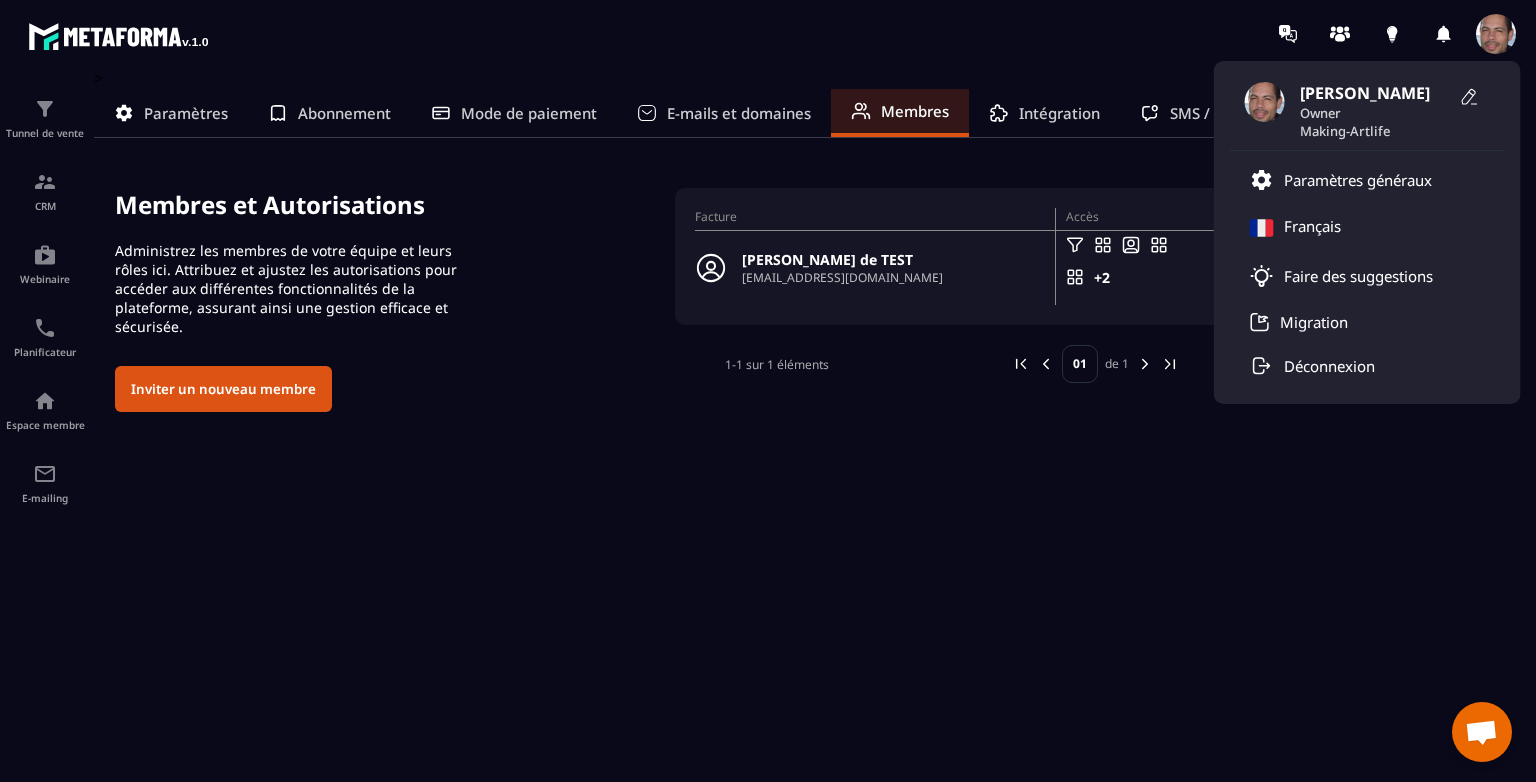 click on ">  Paramètres Abonnement Mode de paiement E-mails et domaines Membres Intégration SMS / Emails / Webinaires WhatsApp Membres et Autorisations Administrez les membres de votre équipe et leurs rôles ici. Attribuez et ajustez les autorisations pour accéder aux différentes fonctionnalités de la plateforme, assurant ainsi une gestion efficace et sécurisée. Inviter un nouveau membre Facture Accès Rôle [PERSON_NAME] de TEST [EMAIL_ADDRESS][DOMAIN_NAME] +2 Accès en modification Loading... 1-1 sur 1 éléments 01 de 1" 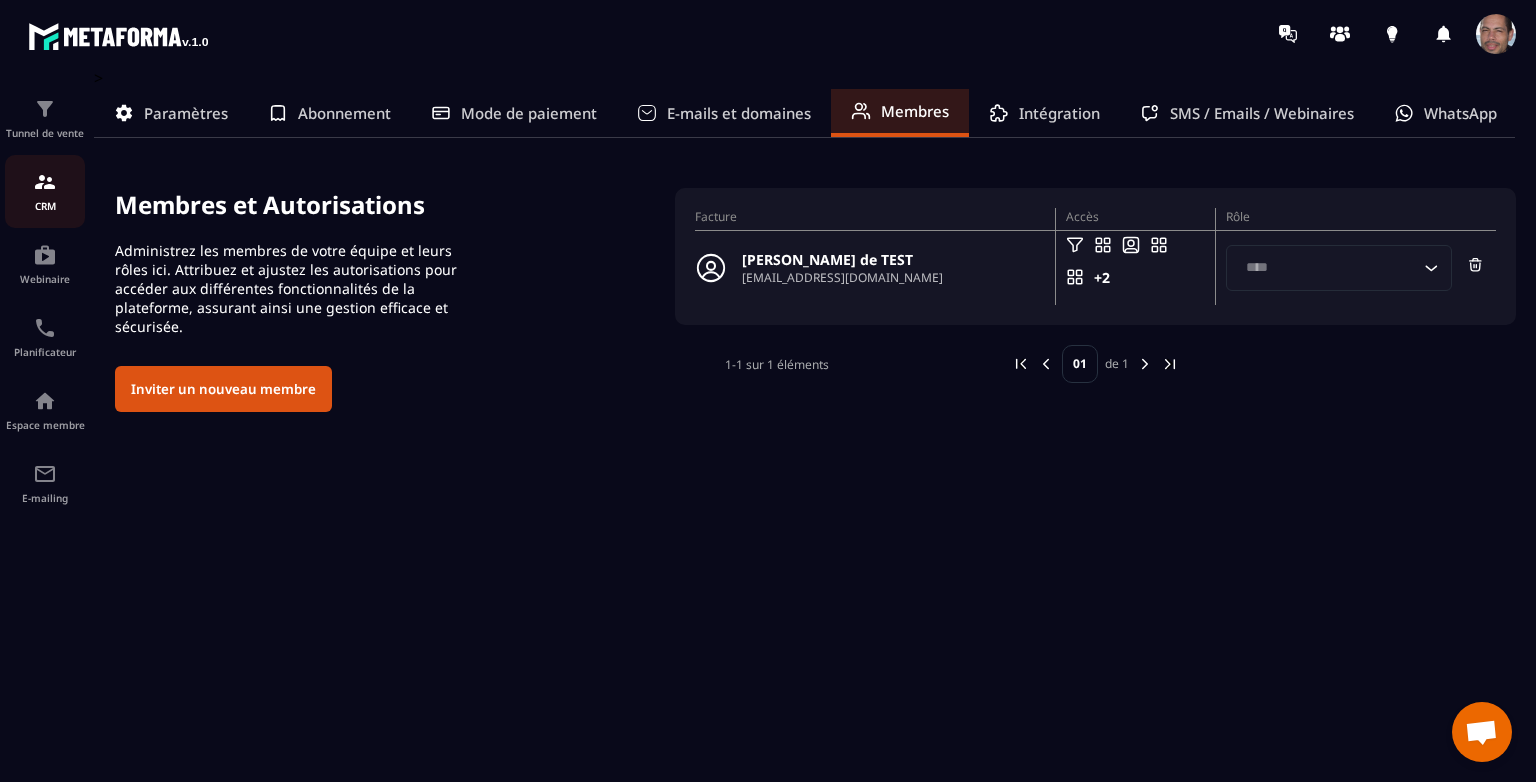 click on "CRM" at bounding box center (45, 191) 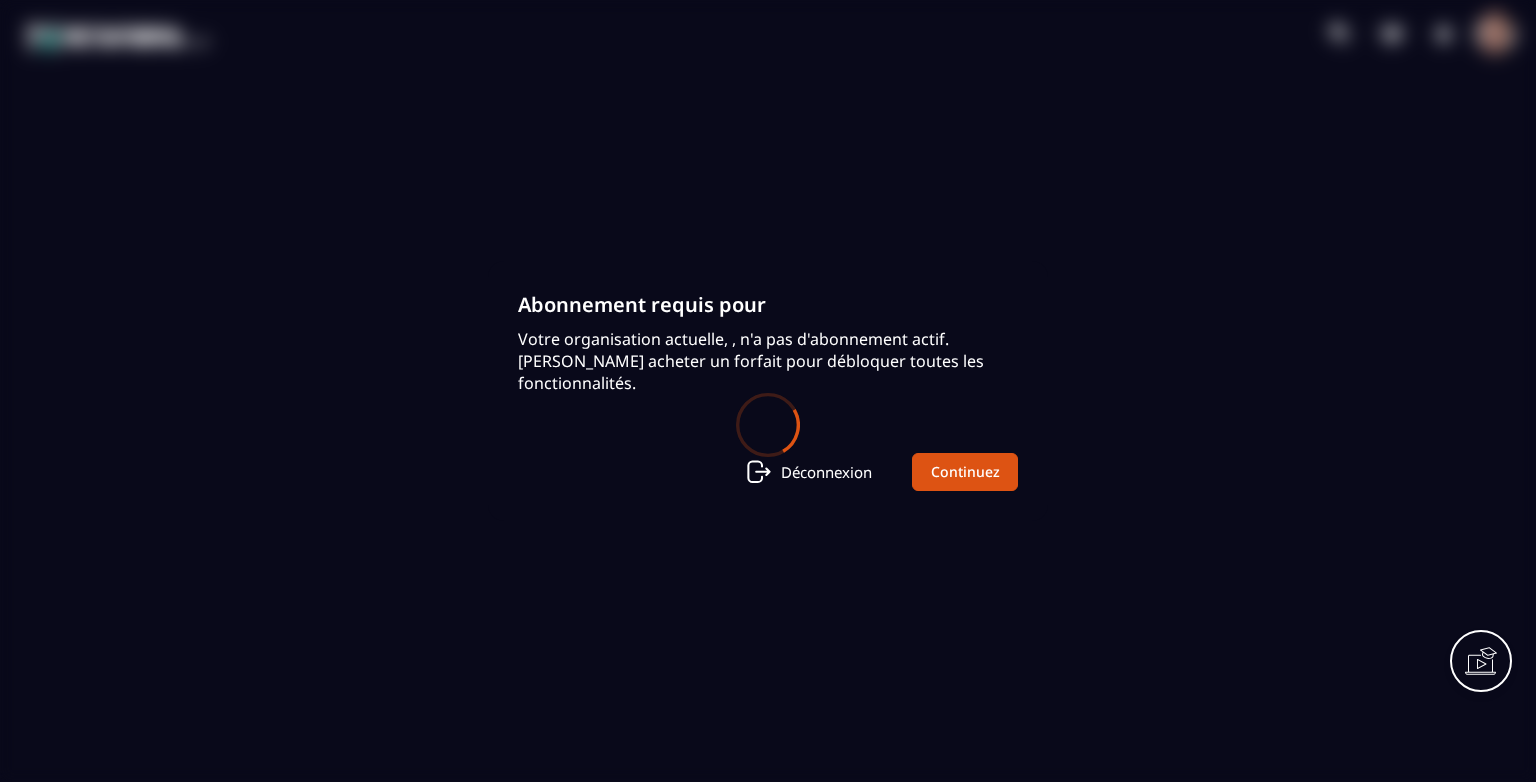 scroll, scrollTop: 0, scrollLeft: 0, axis: both 